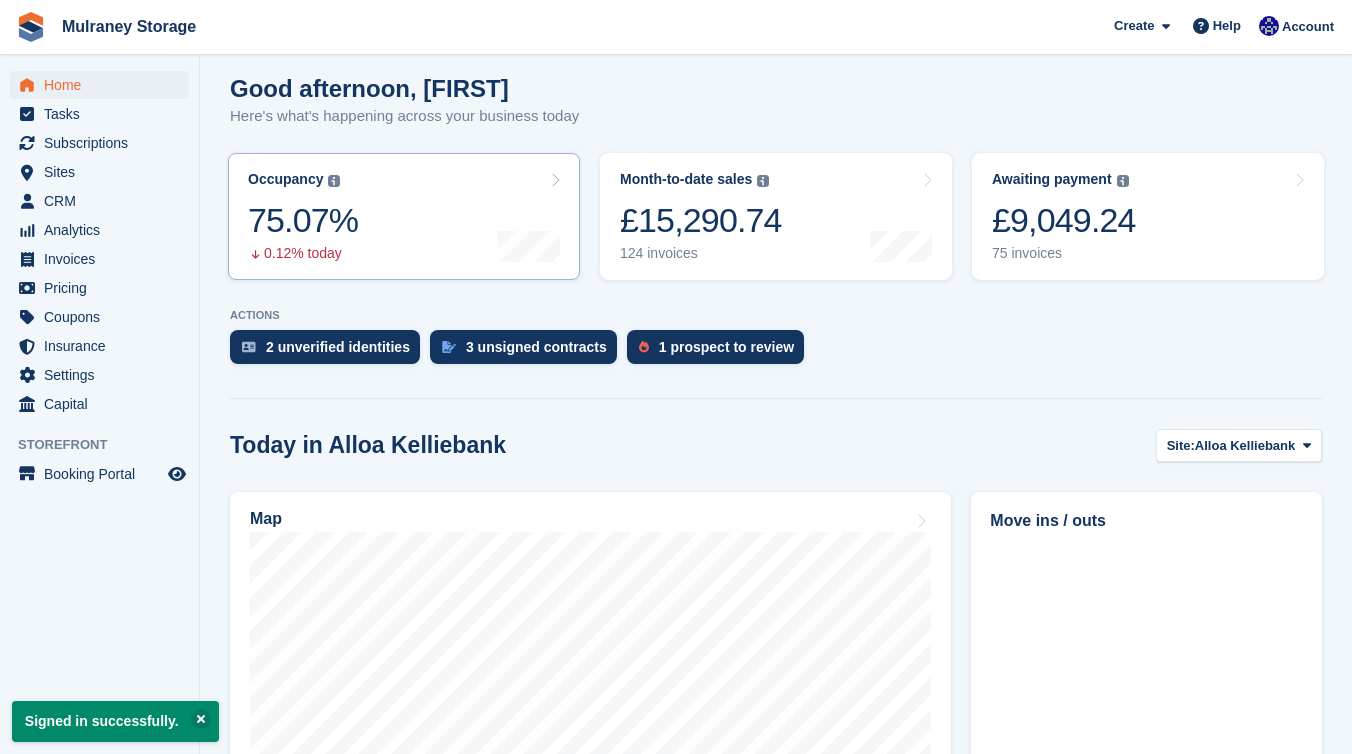 scroll, scrollTop: 166, scrollLeft: 0, axis: vertical 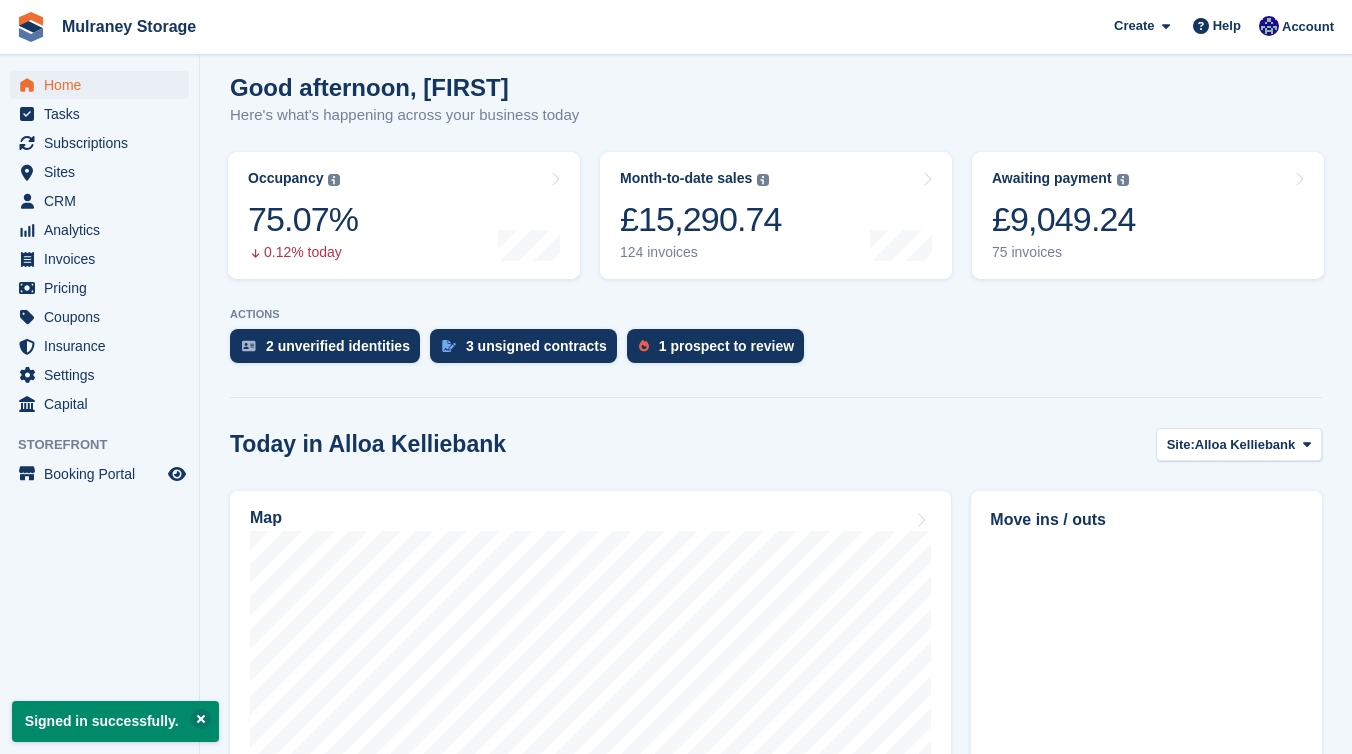 click on "Sites
Sites" at bounding box center (99, 172) 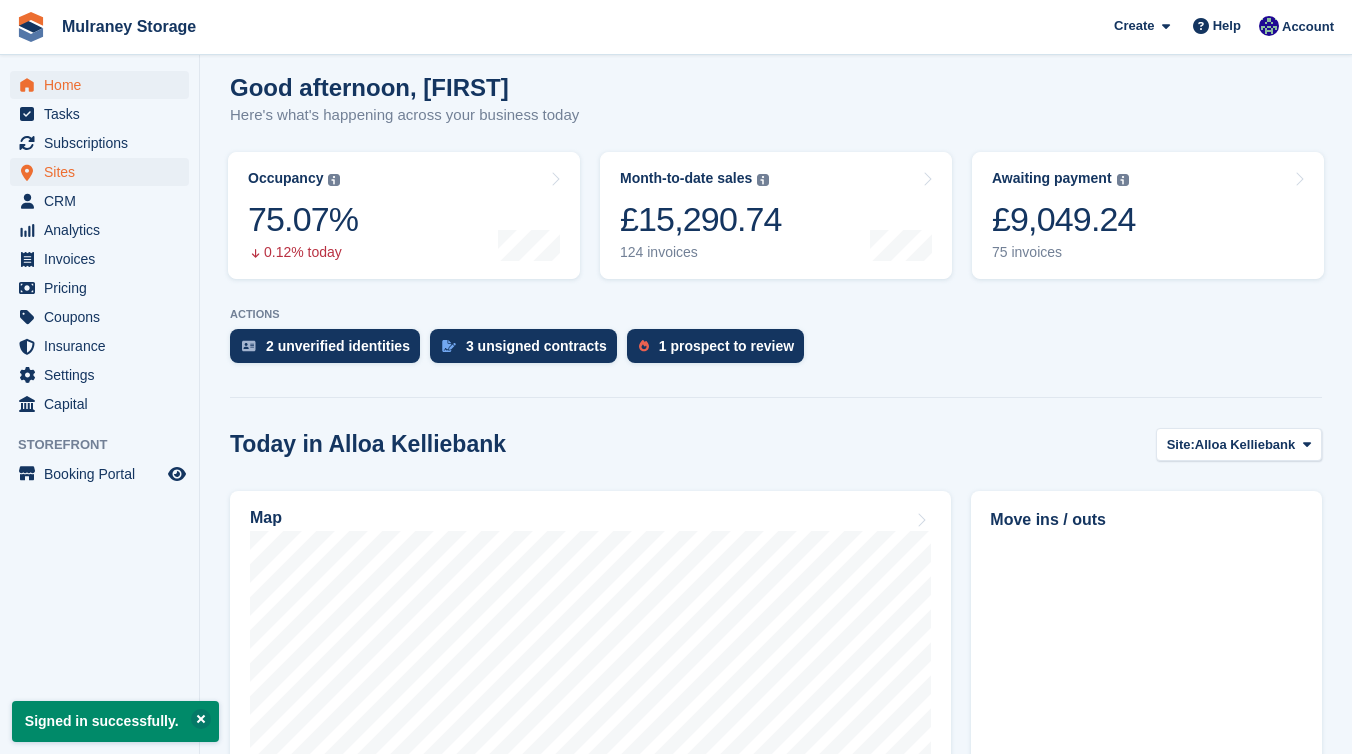 click on "Sites" at bounding box center (104, 172) 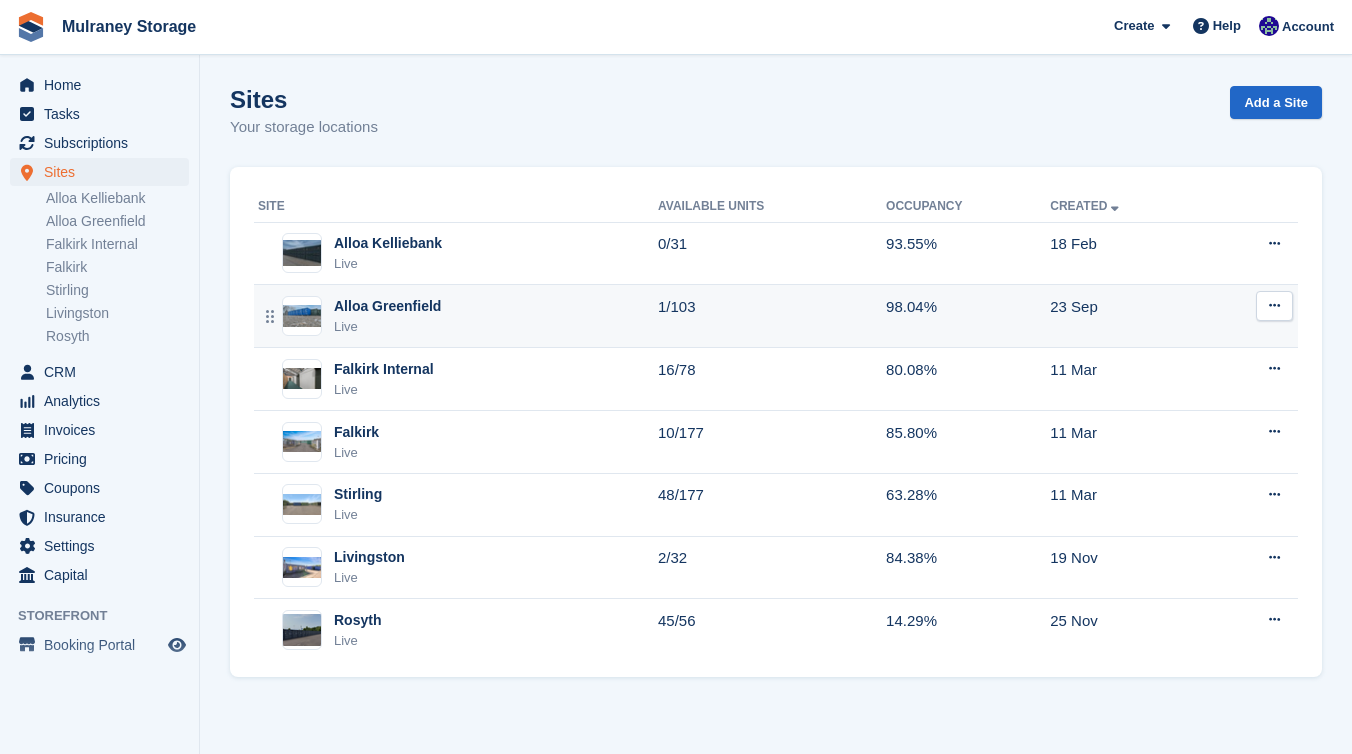 scroll, scrollTop: 0, scrollLeft: 0, axis: both 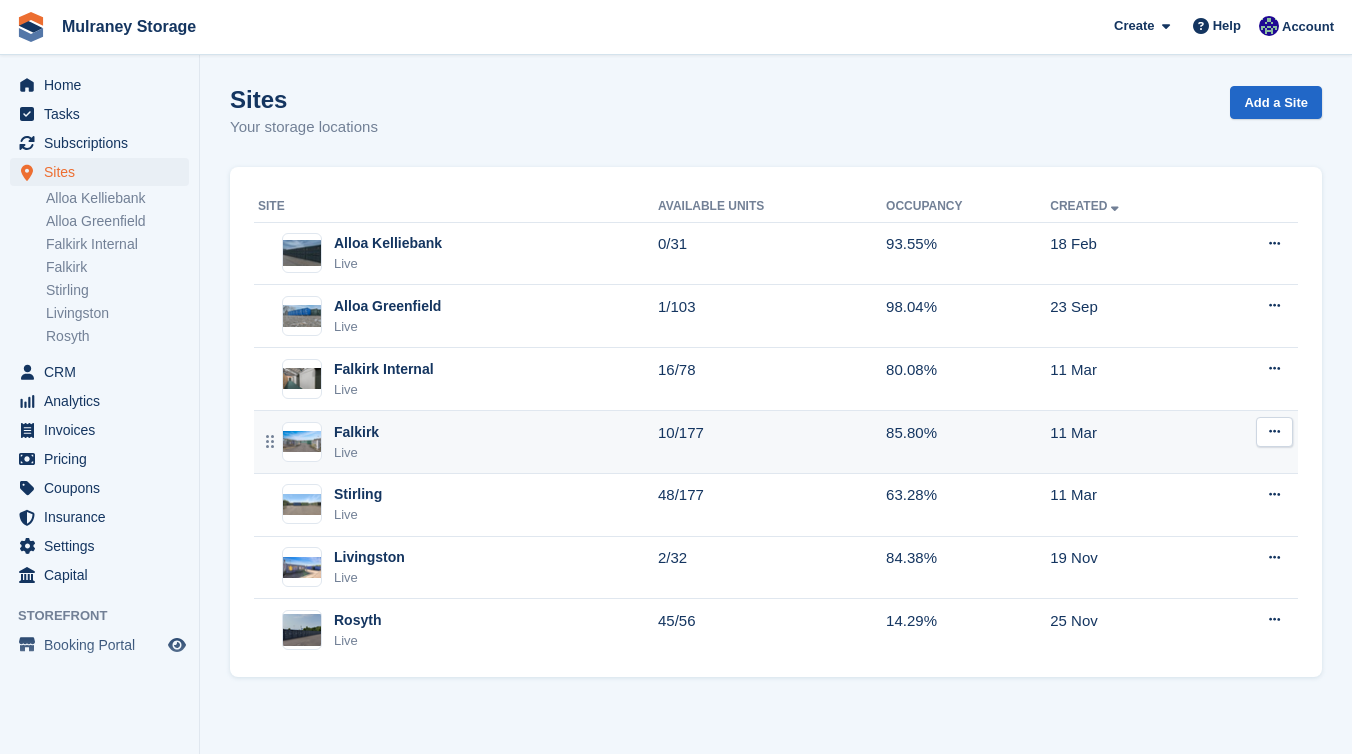 click on "Falkirk
Live" at bounding box center (458, 442) 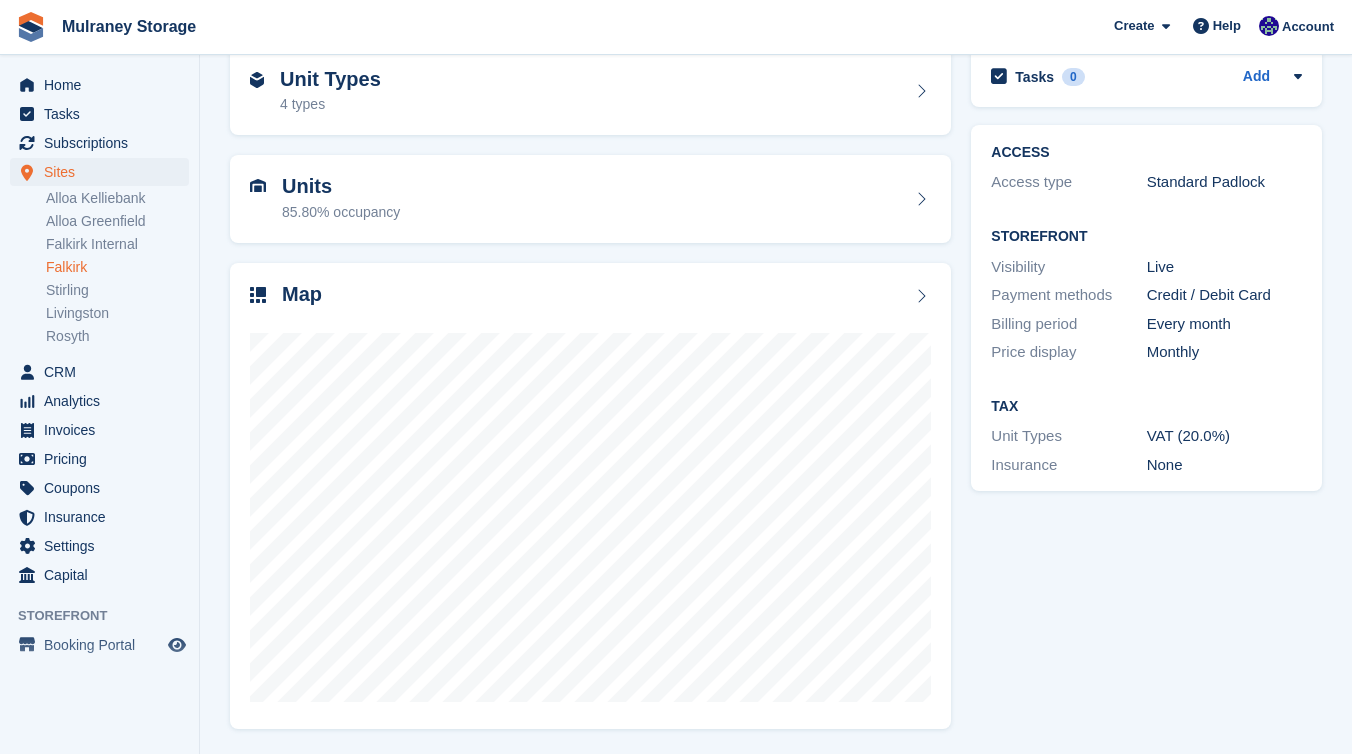 scroll, scrollTop: 98, scrollLeft: 0, axis: vertical 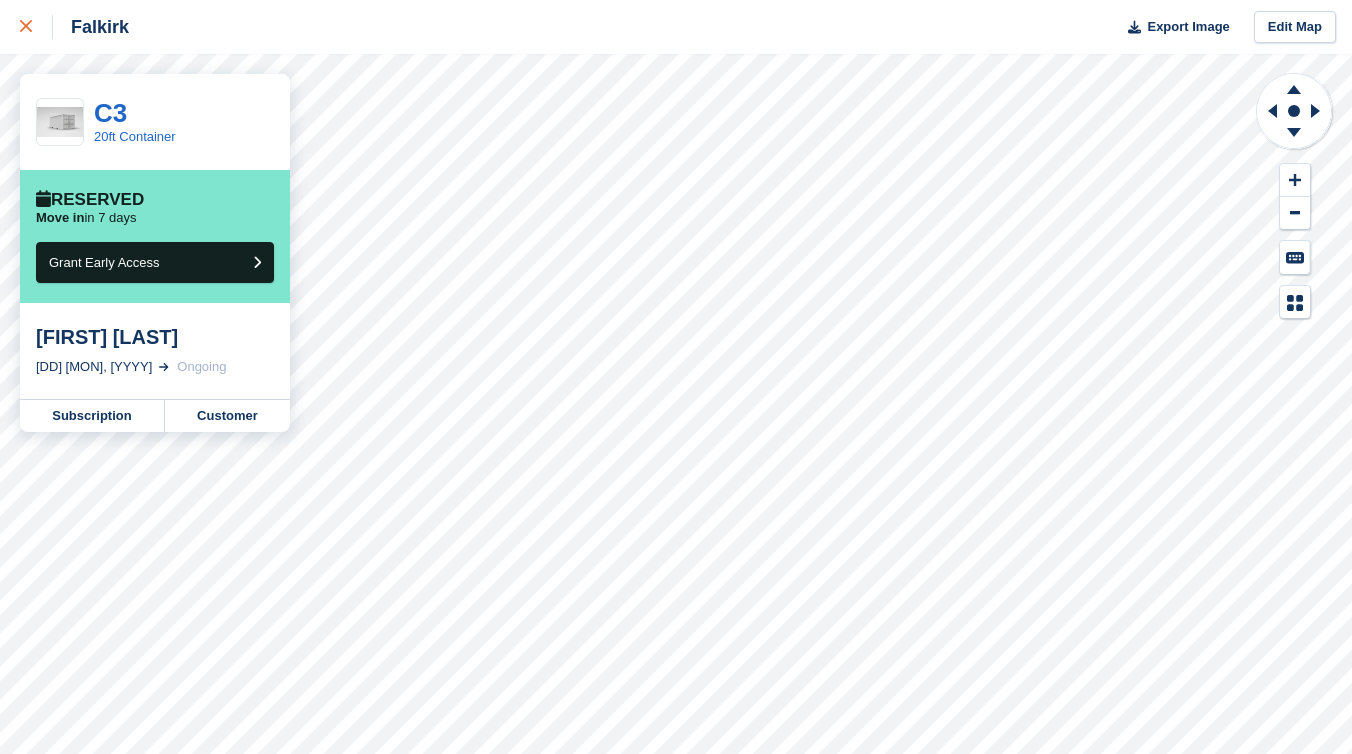 click 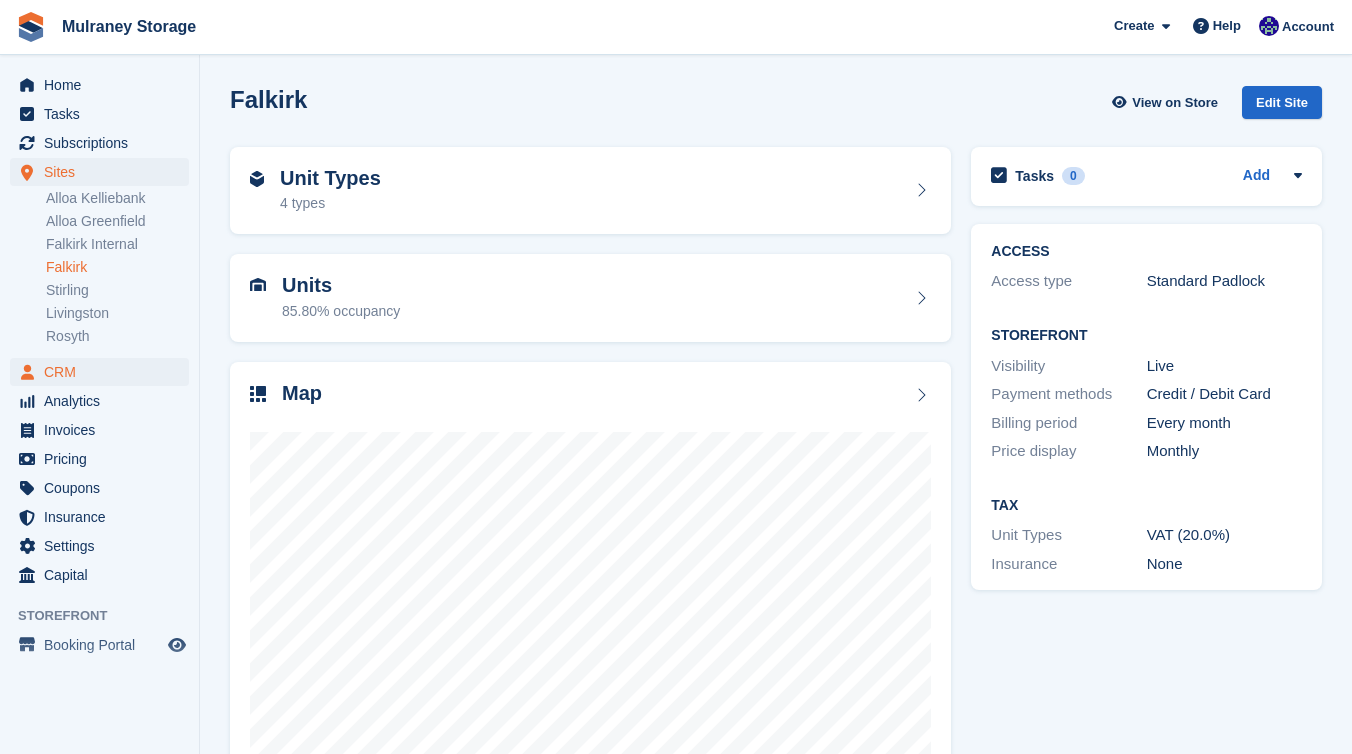 scroll, scrollTop: 0, scrollLeft: 0, axis: both 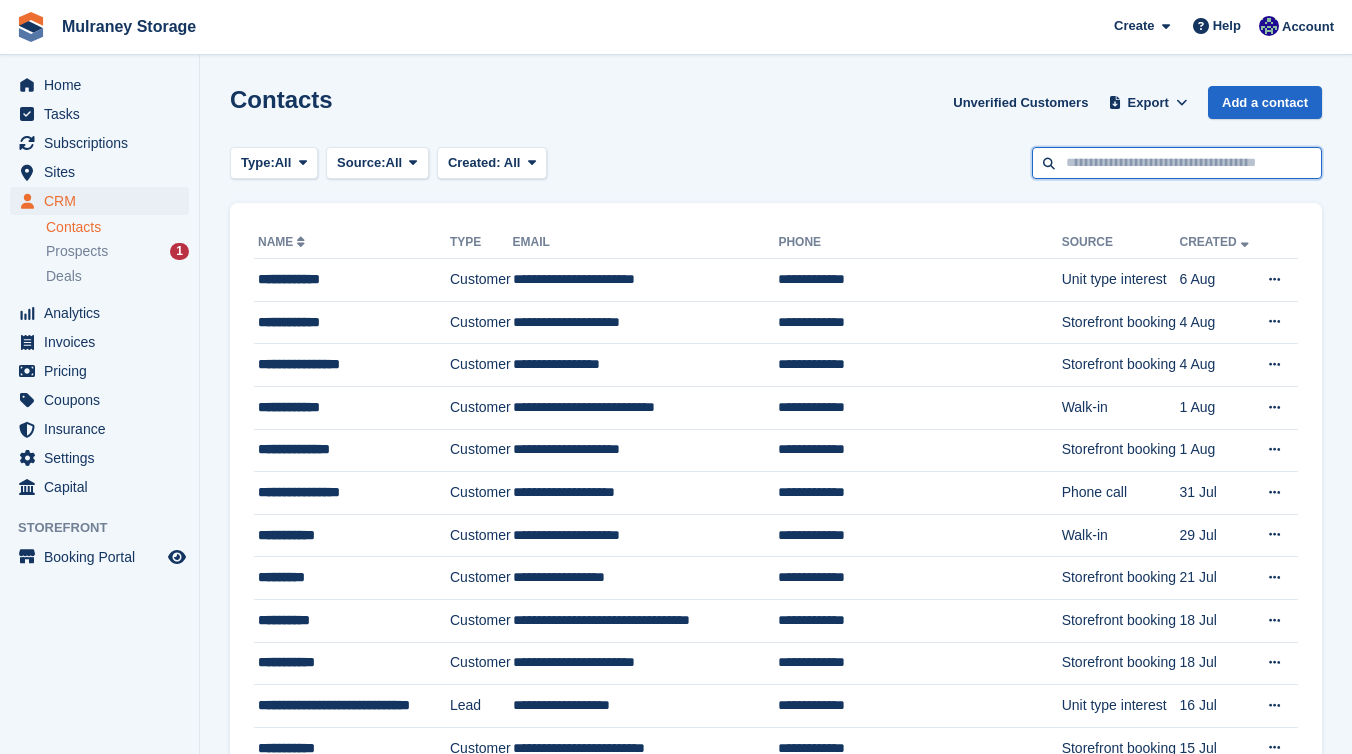 click at bounding box center (1177, 163) 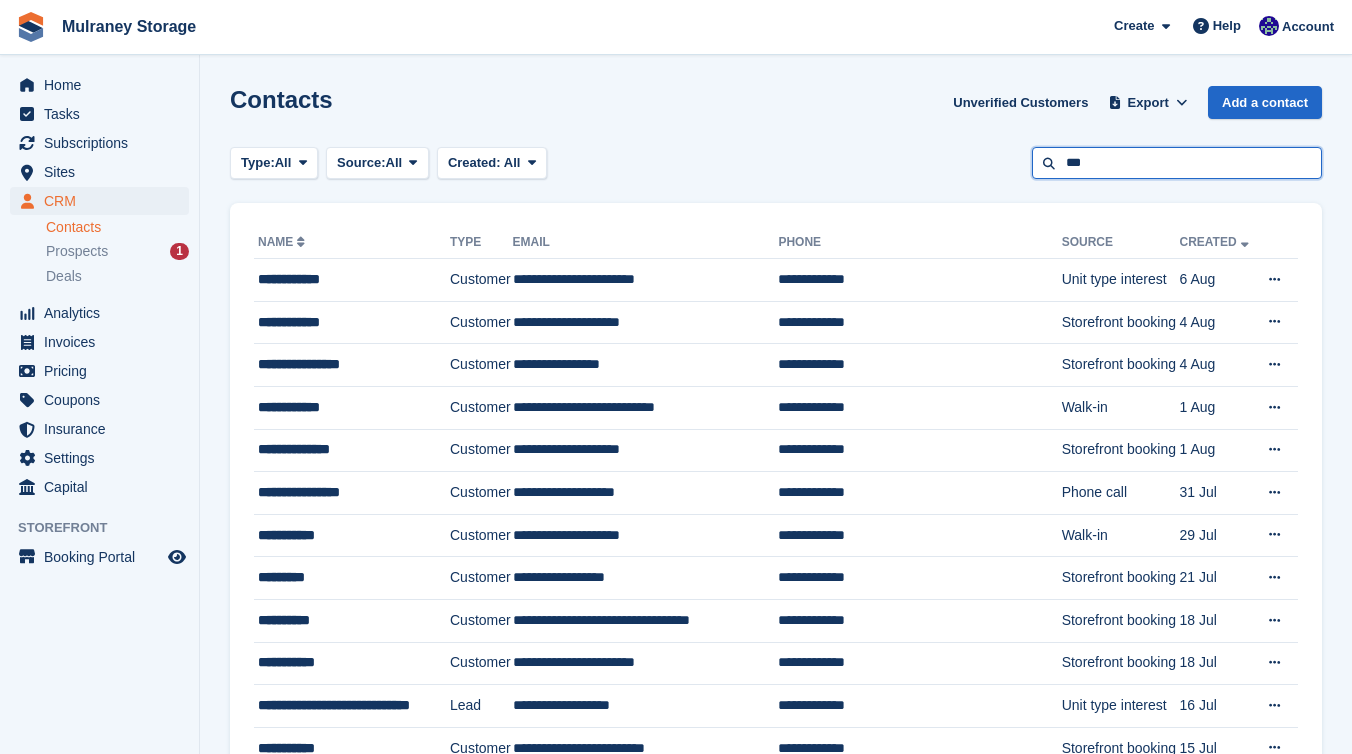 type on "***" 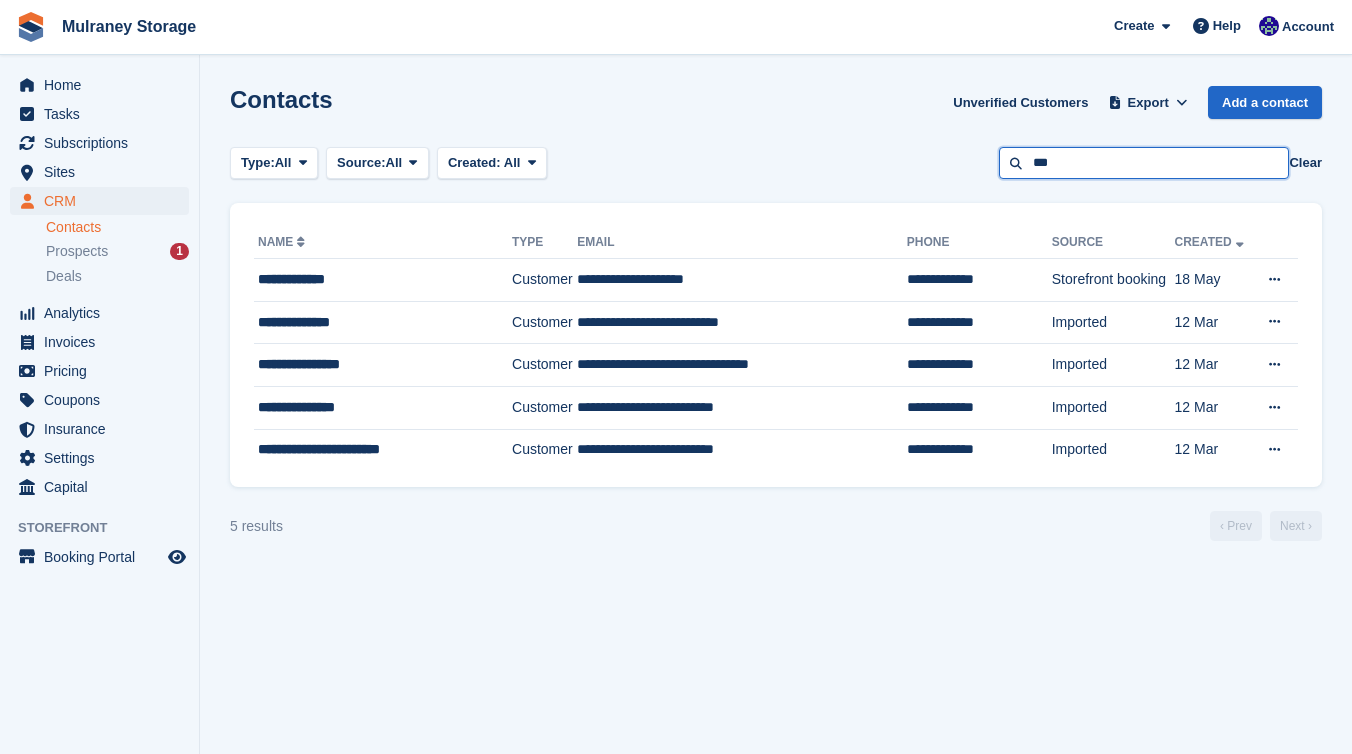 drag, startPoint x: 1080, startPoint y: 166, endPoint x: 938, endPoint y: 166, distance: 142 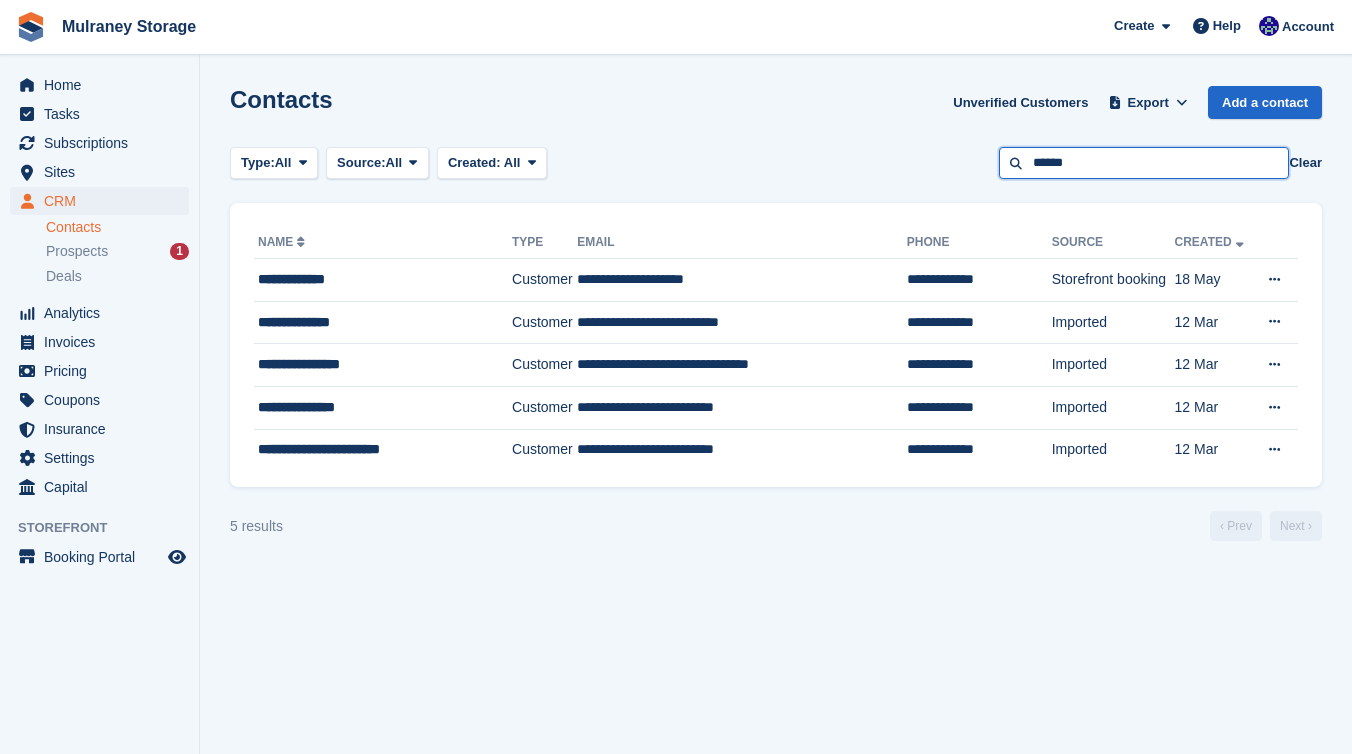 type on "******" 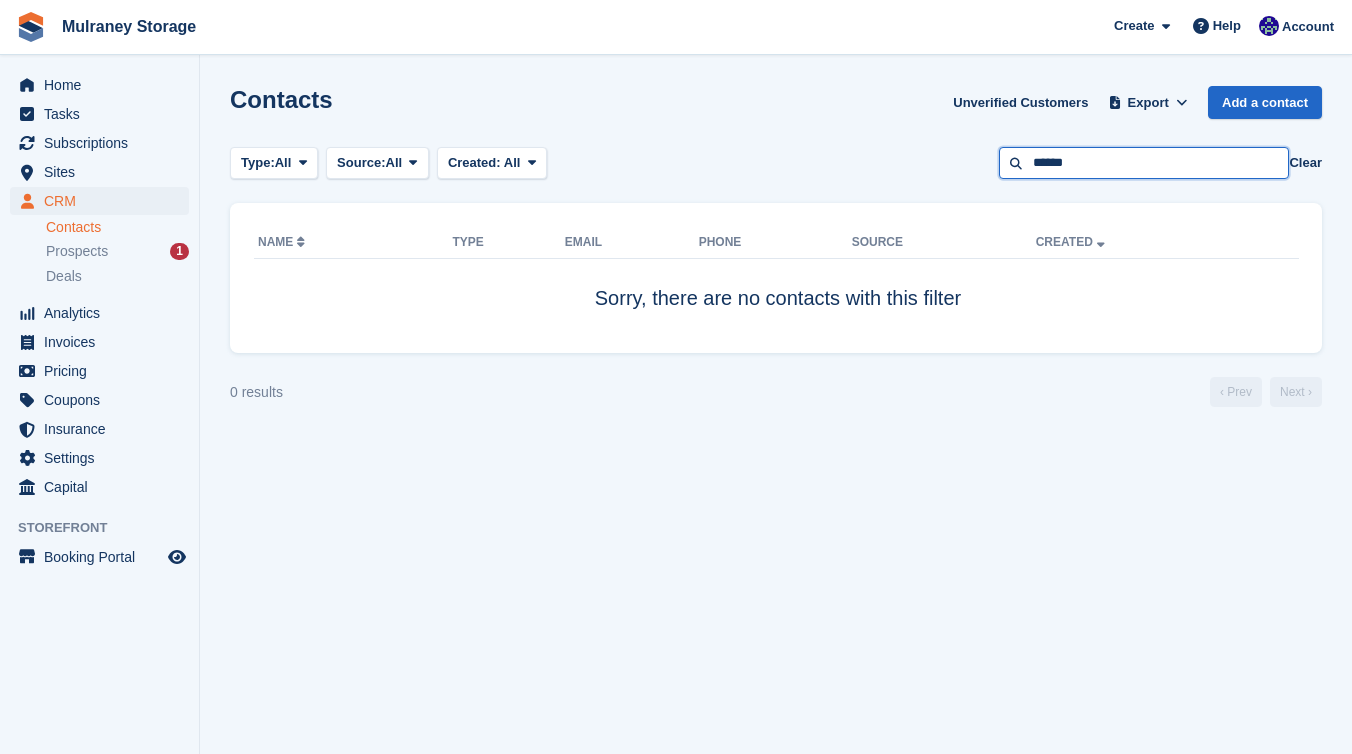 drag, startPoint x: 1115, startPoint y: 158, endPoint x: 965, endPoint y: 158, distance: 150 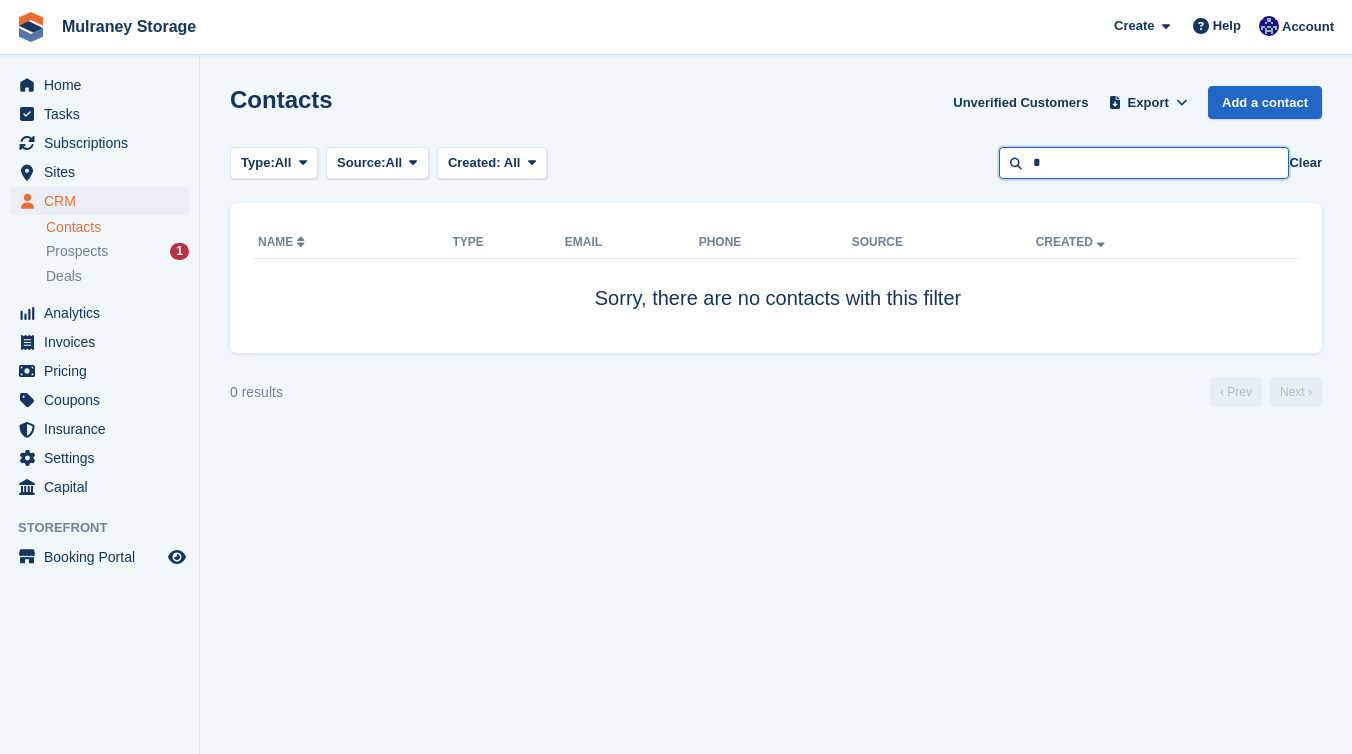 type on "*" 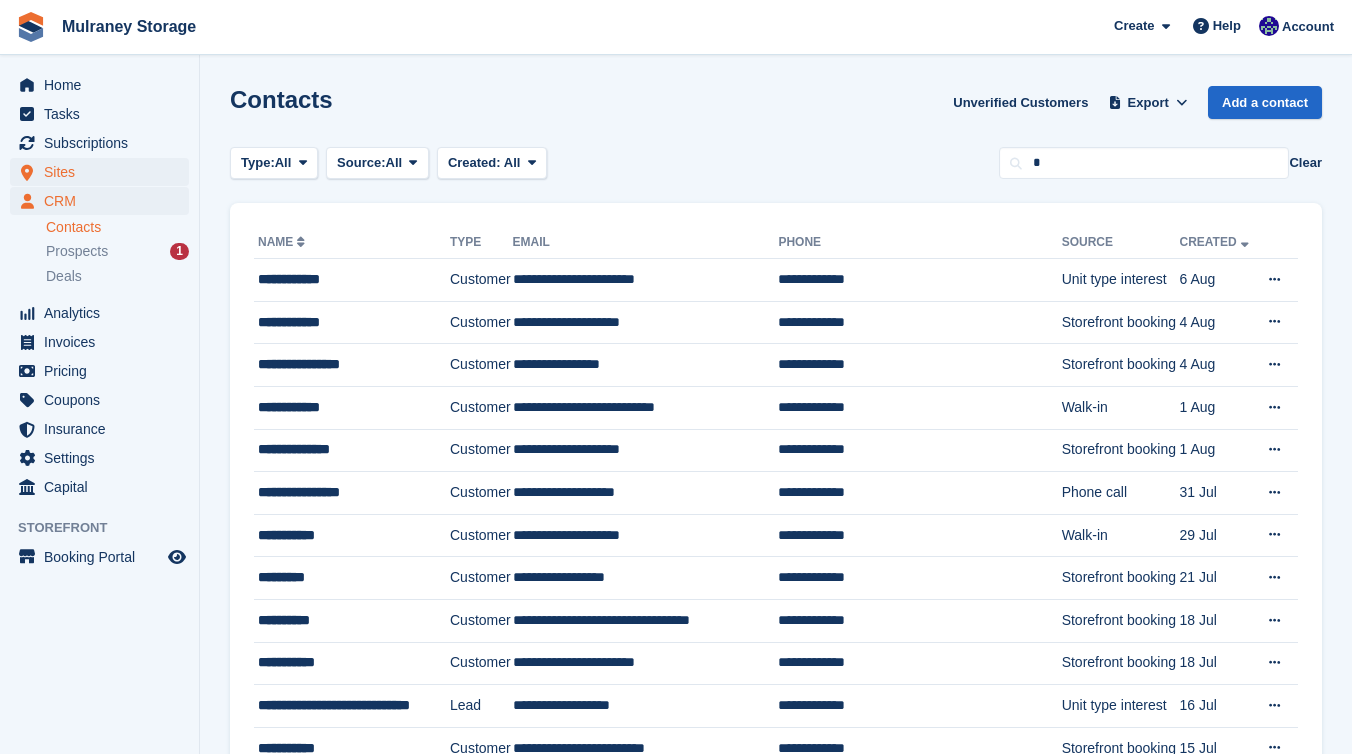click on "Sites" at bounding box center (104, 172) 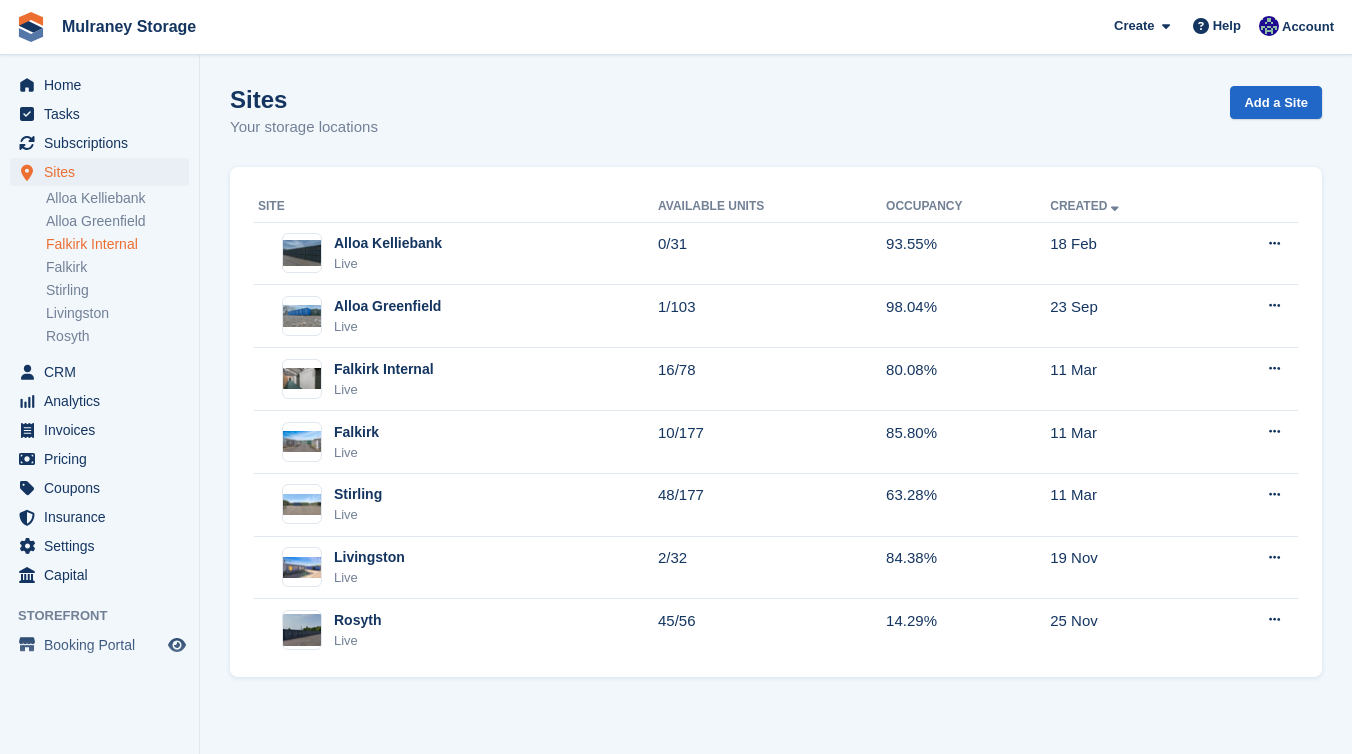 click on "Falkirk Internal" at bounding box center [117, 244] 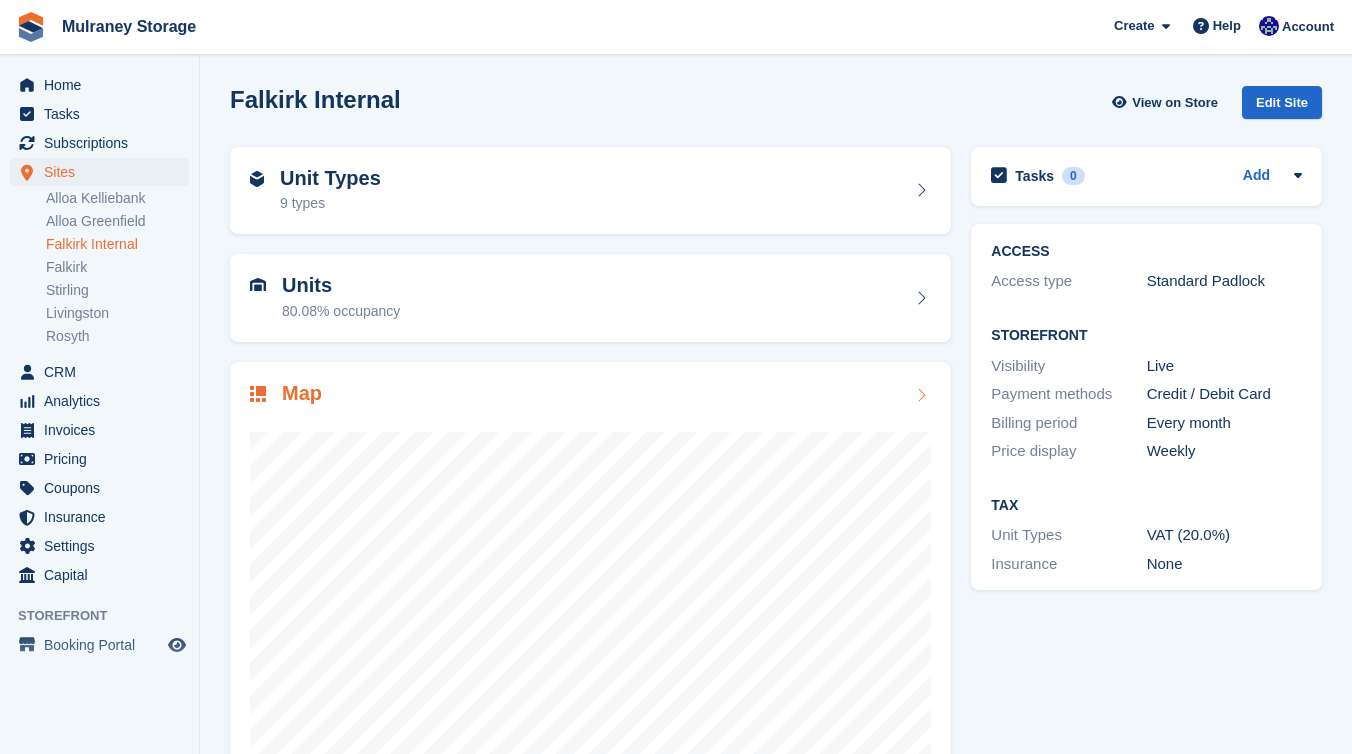 scroll, scrollTop: 0, scrollLeft: 0, axis: both 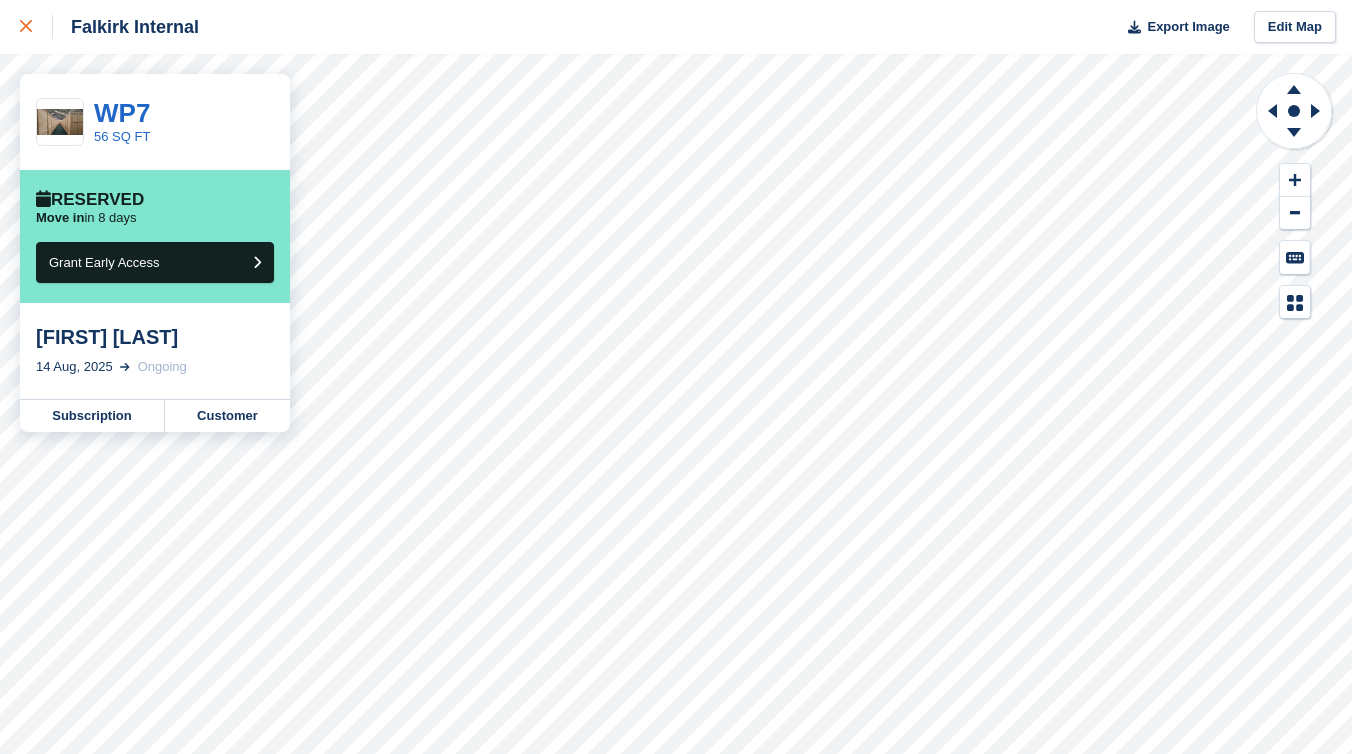 click at bounding box center [36, 27] 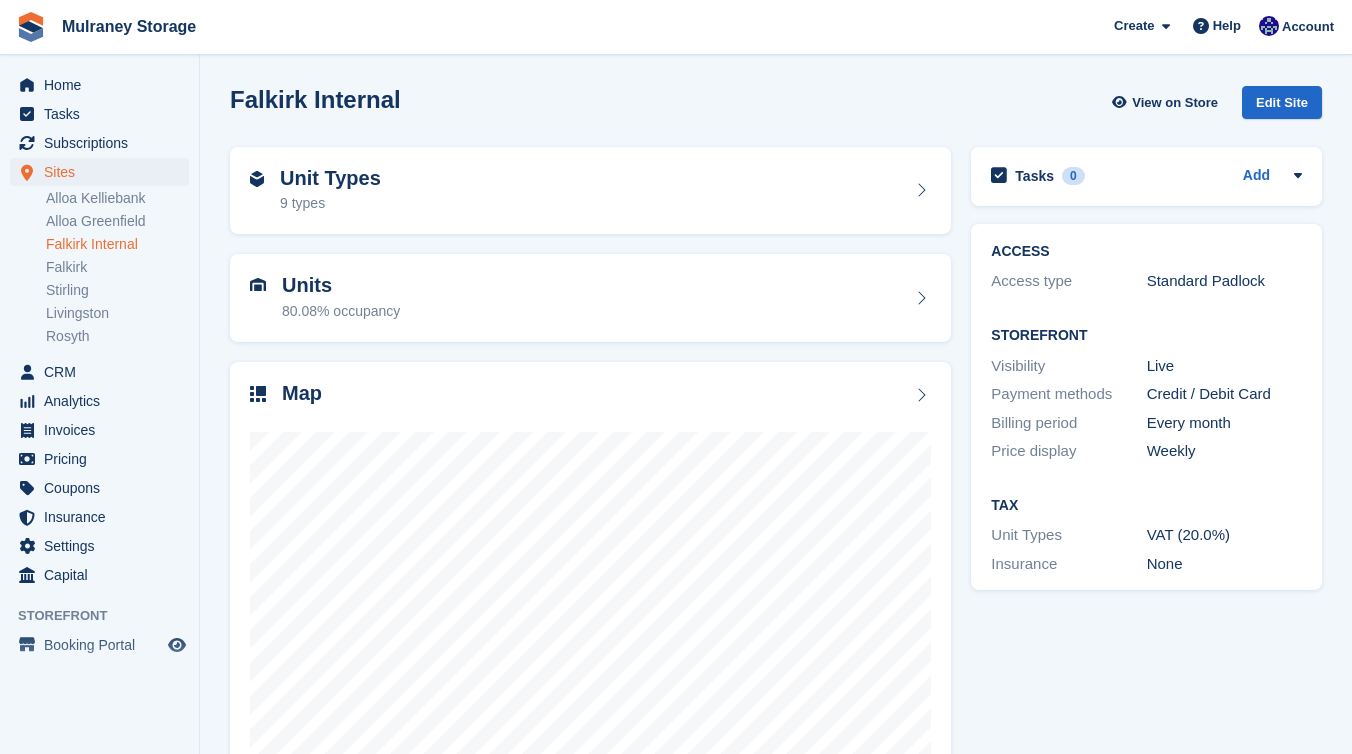 scroll, scrollTop: 0, scrollLeft: 0, axis: both 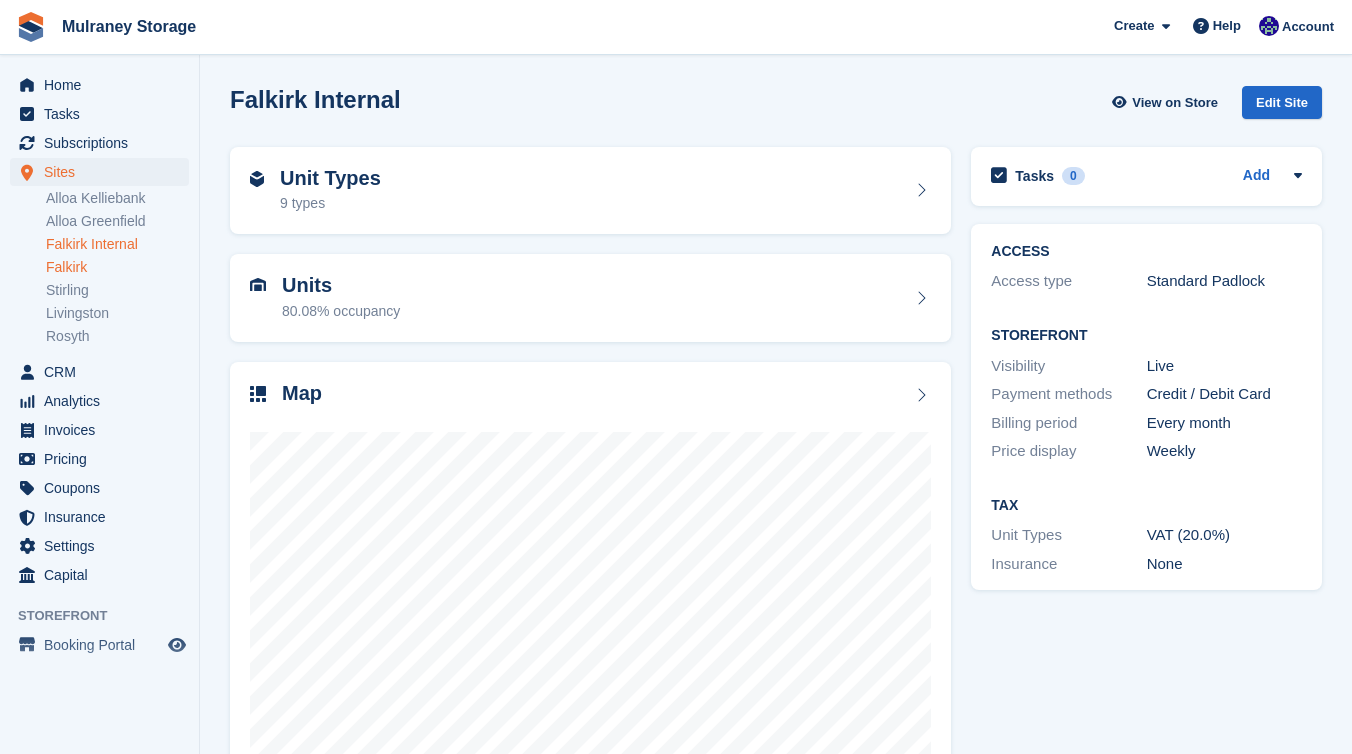 click on "Falkirk" at bounding box center (117, 267) 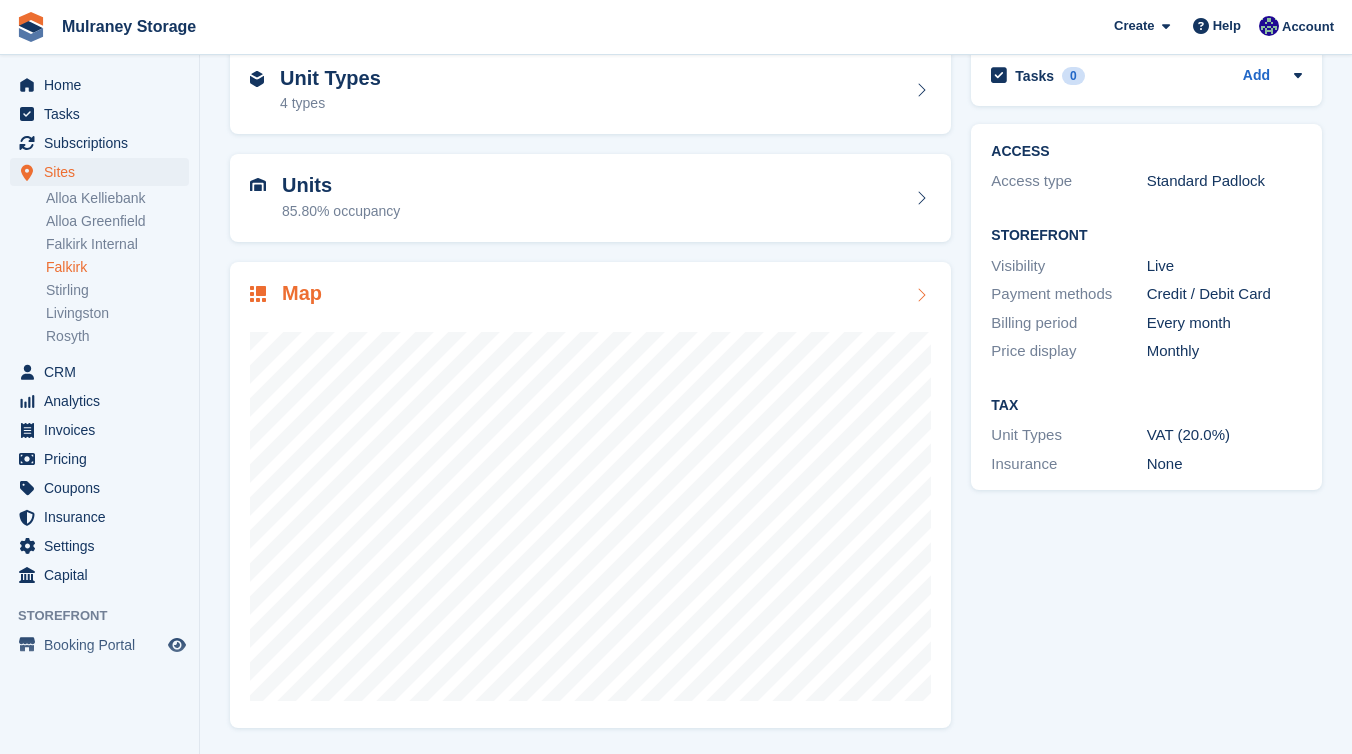 scroll, scrollTop: 98, scrollLeft: 0, axis: vertical 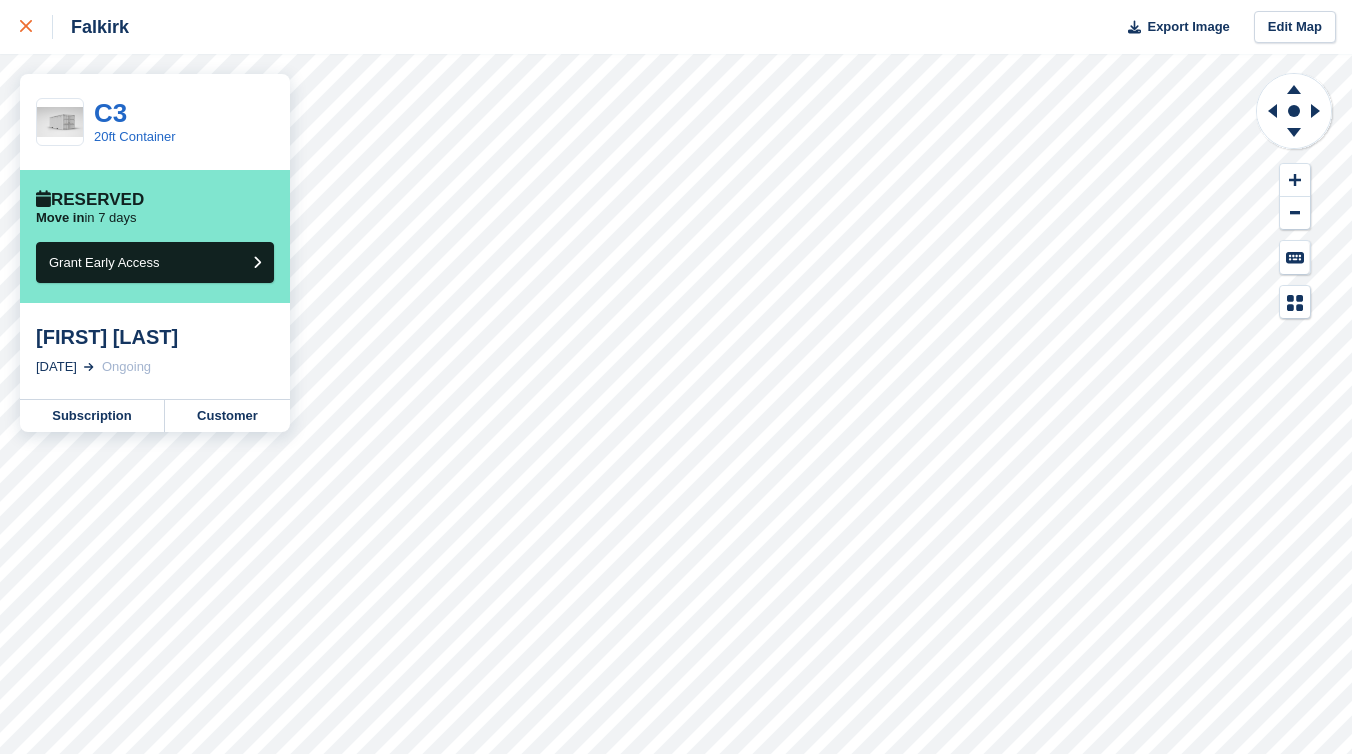 click at bounding box center [36, 27] 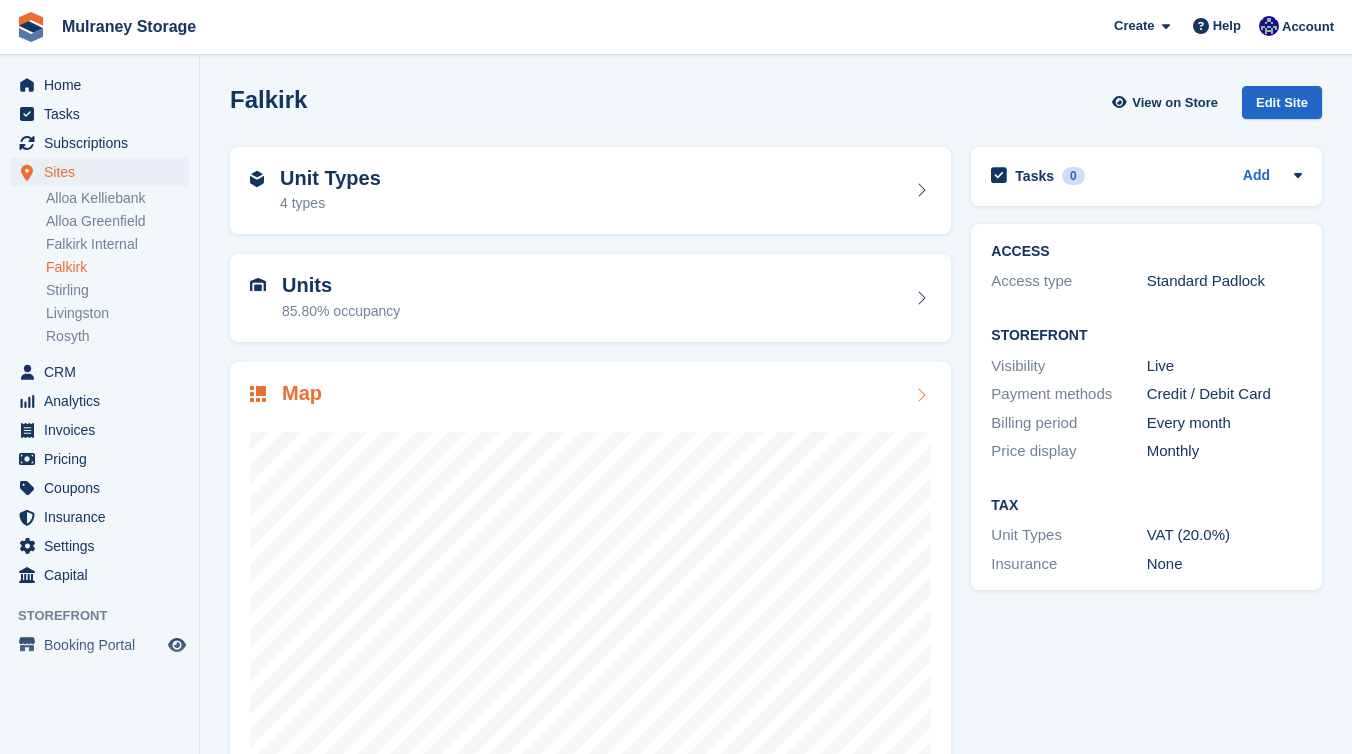 scroll, scrollTop: 0, scrollLeft: 0, axis: both 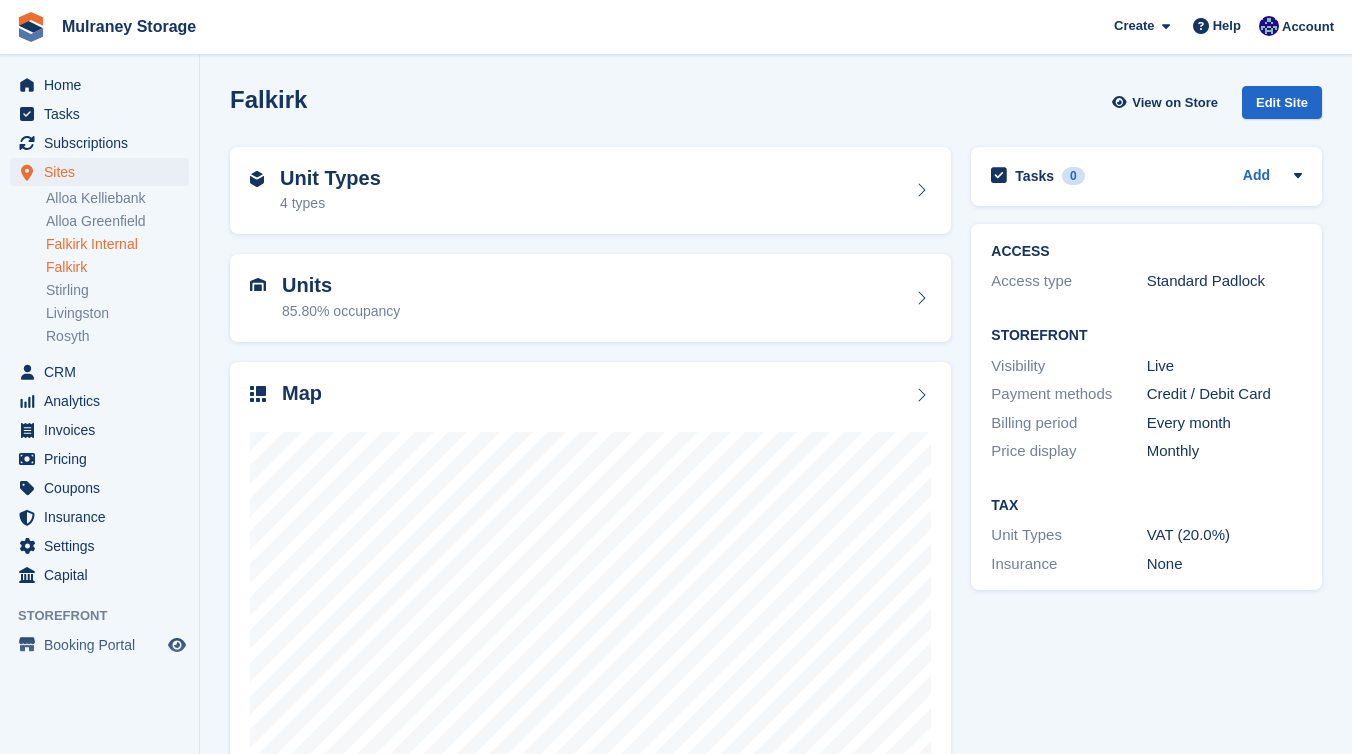 click on "Falkirk Internal" at bounding box center (117, 244) 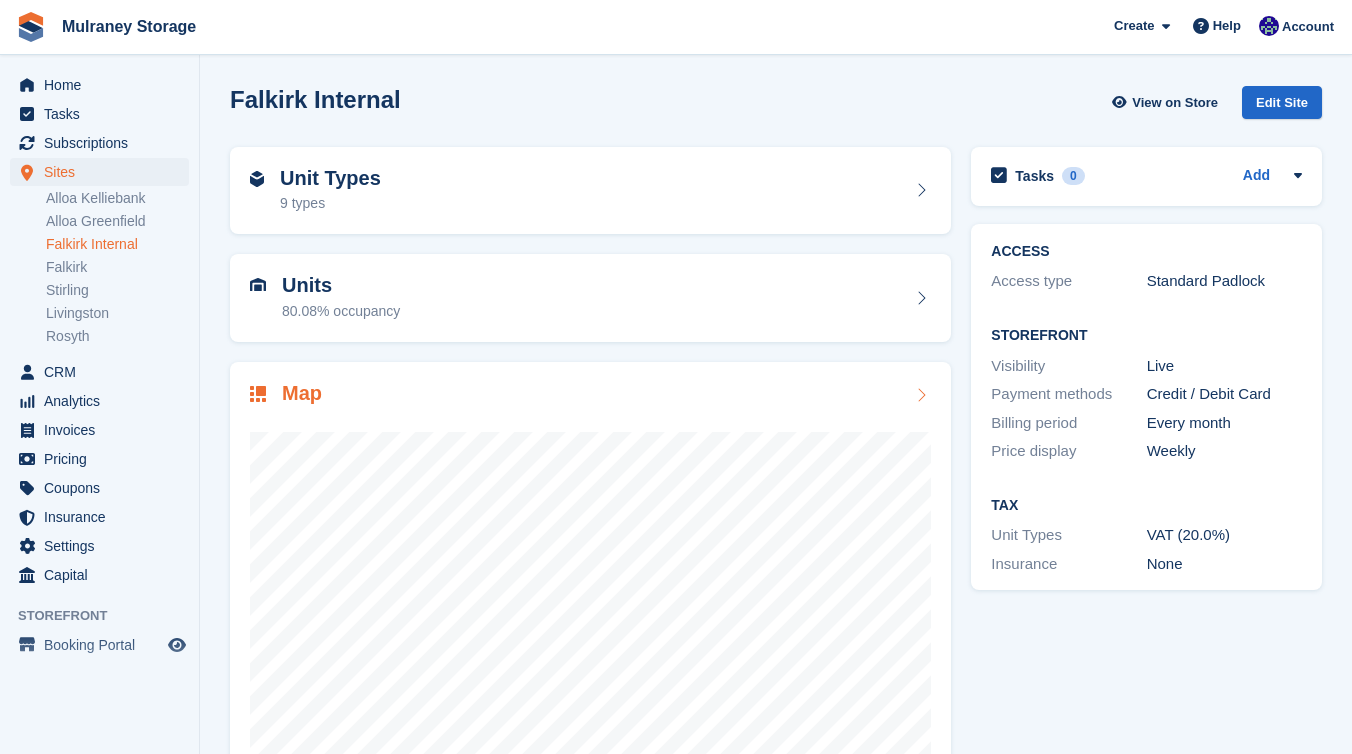 scroll, scrollTop: 0, scrollLeft: 0, axis: both 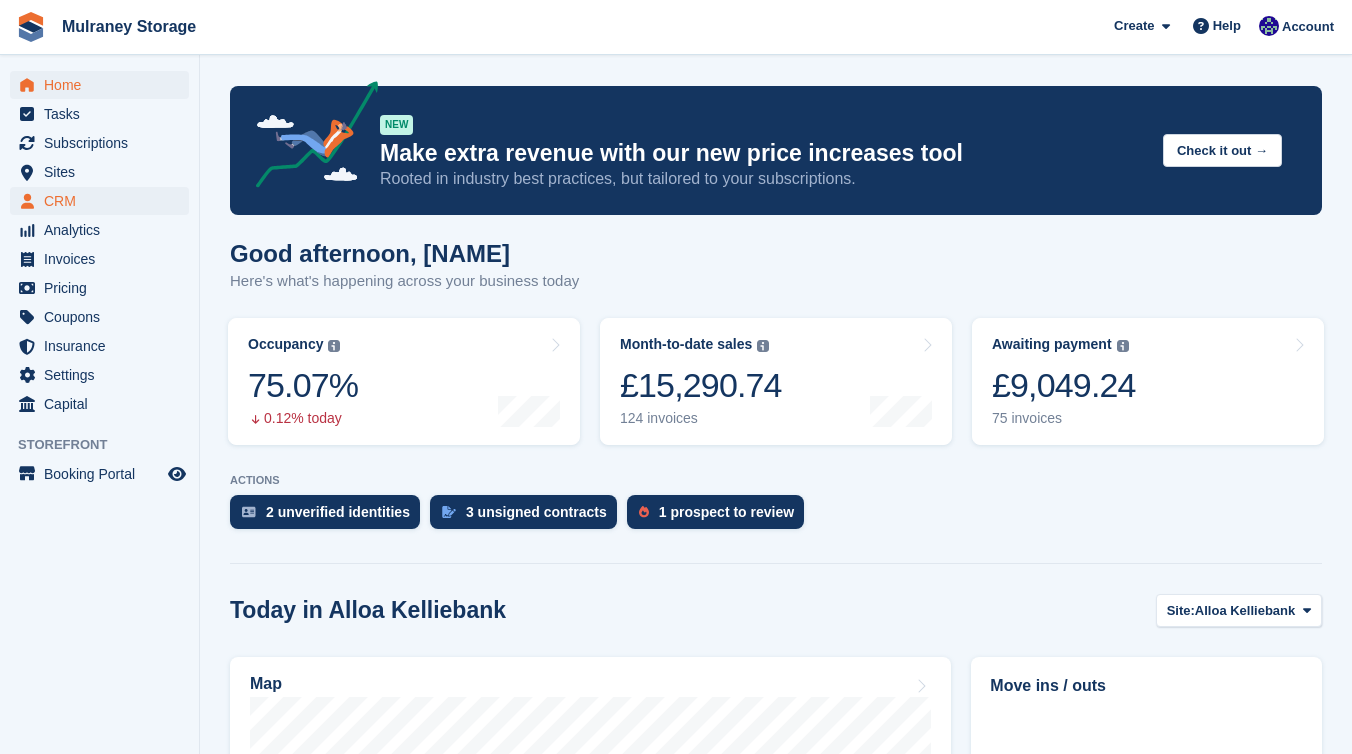 click on "CRM" at bounding box center (104, 201) 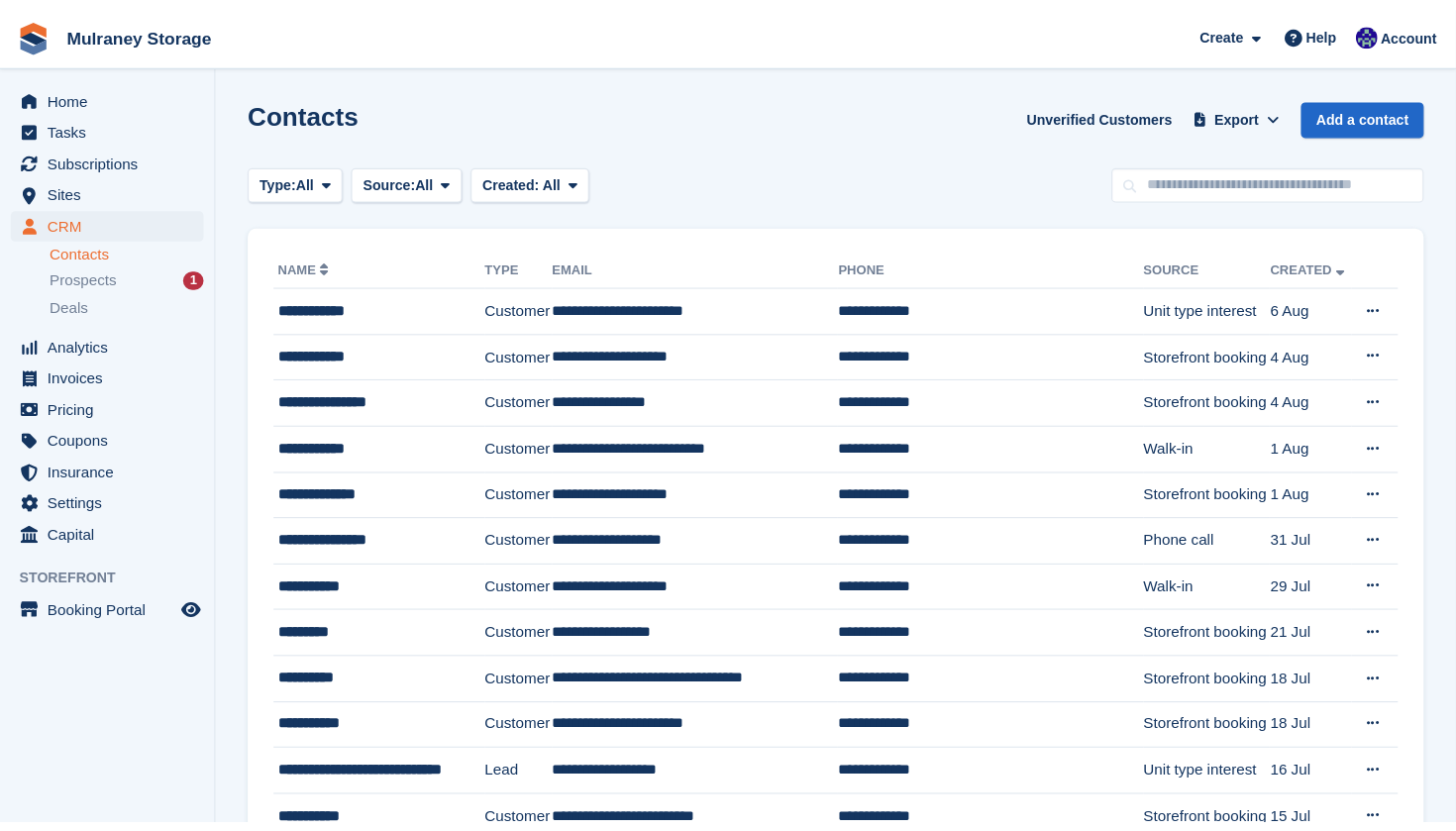 scroll, scrollTop: 0, scrollLeft: 0, axis: both 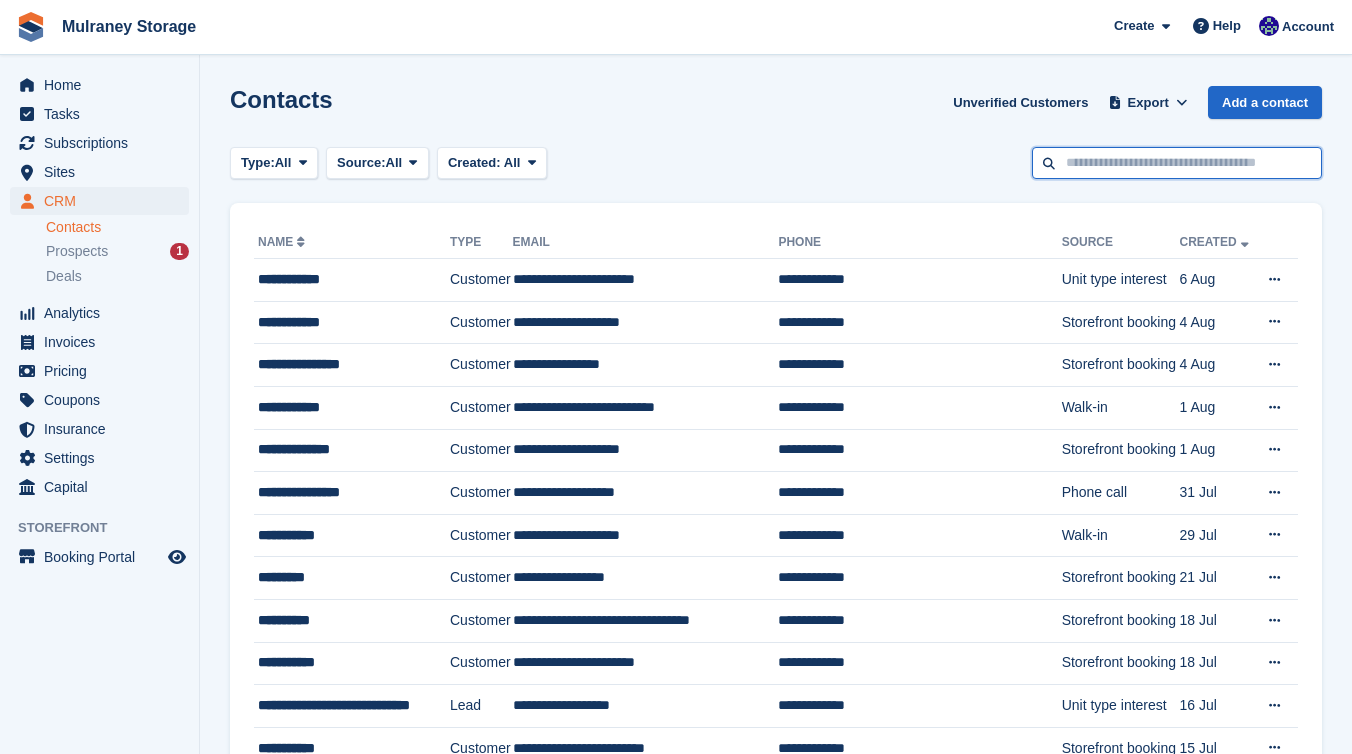 click at bounding box center [1177, 163] 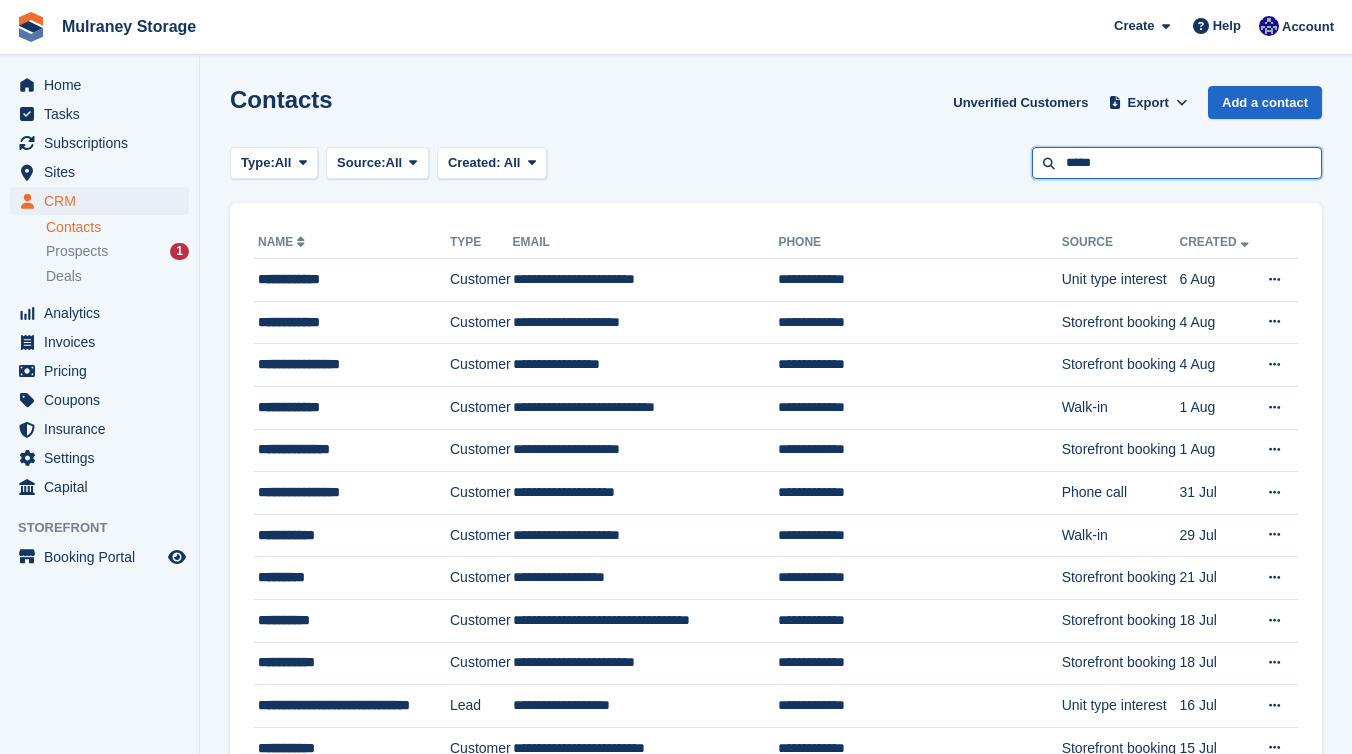 type on "*****" 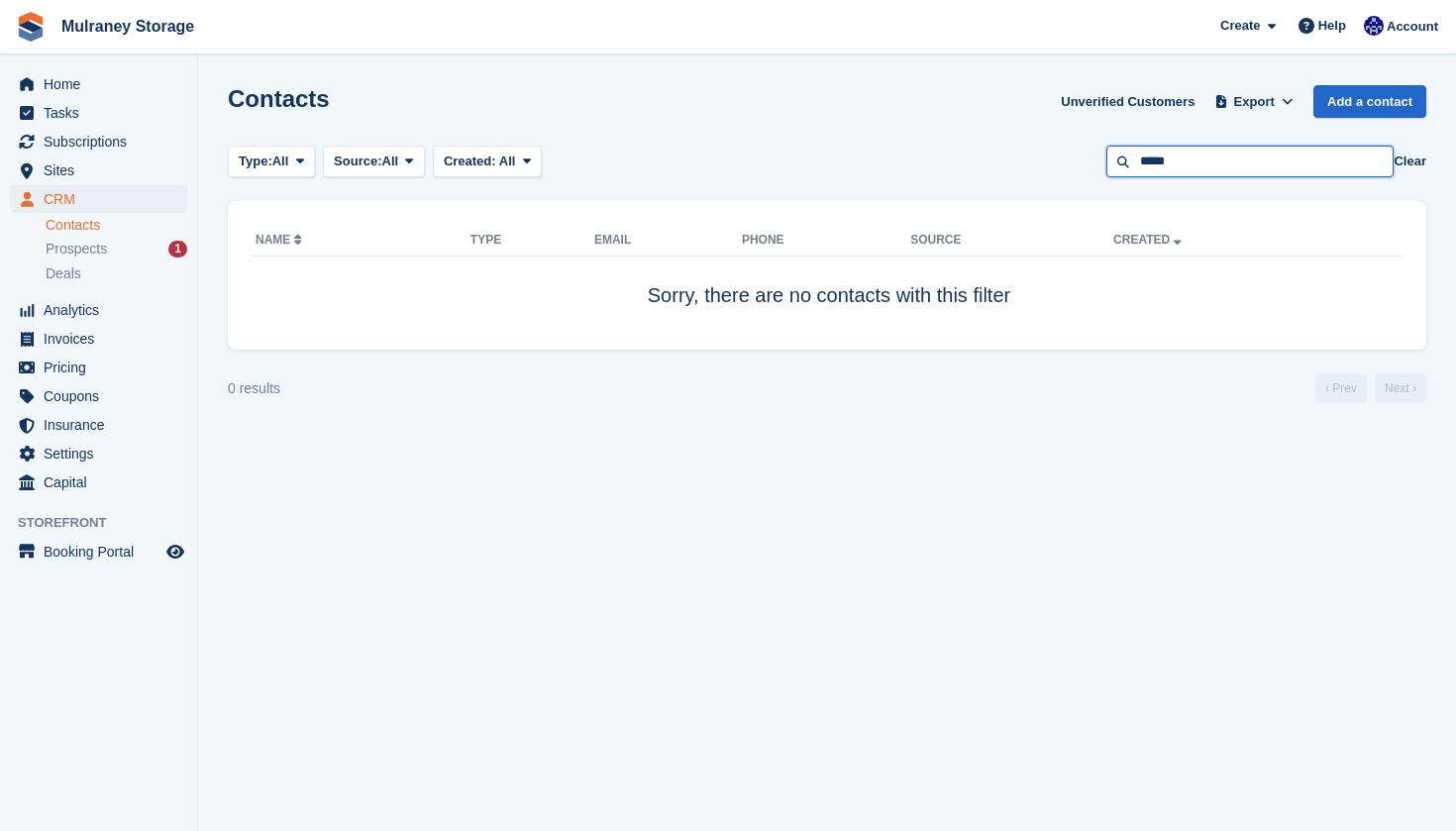 drag, startPoint x: 1204, startPoint y: 151, endPoint x: 1078, endPoint y: 151, distance: 126 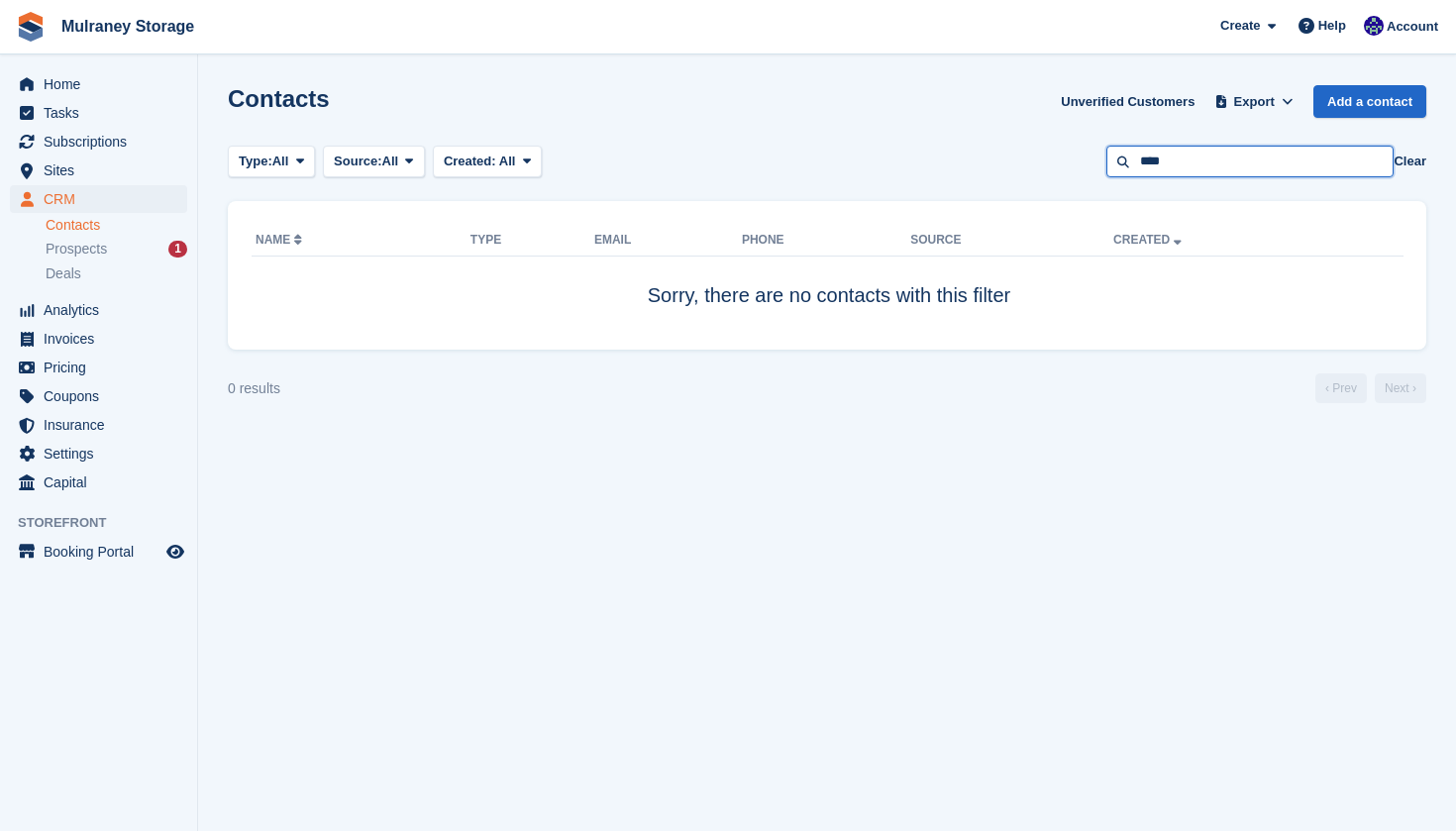 type on "*****" 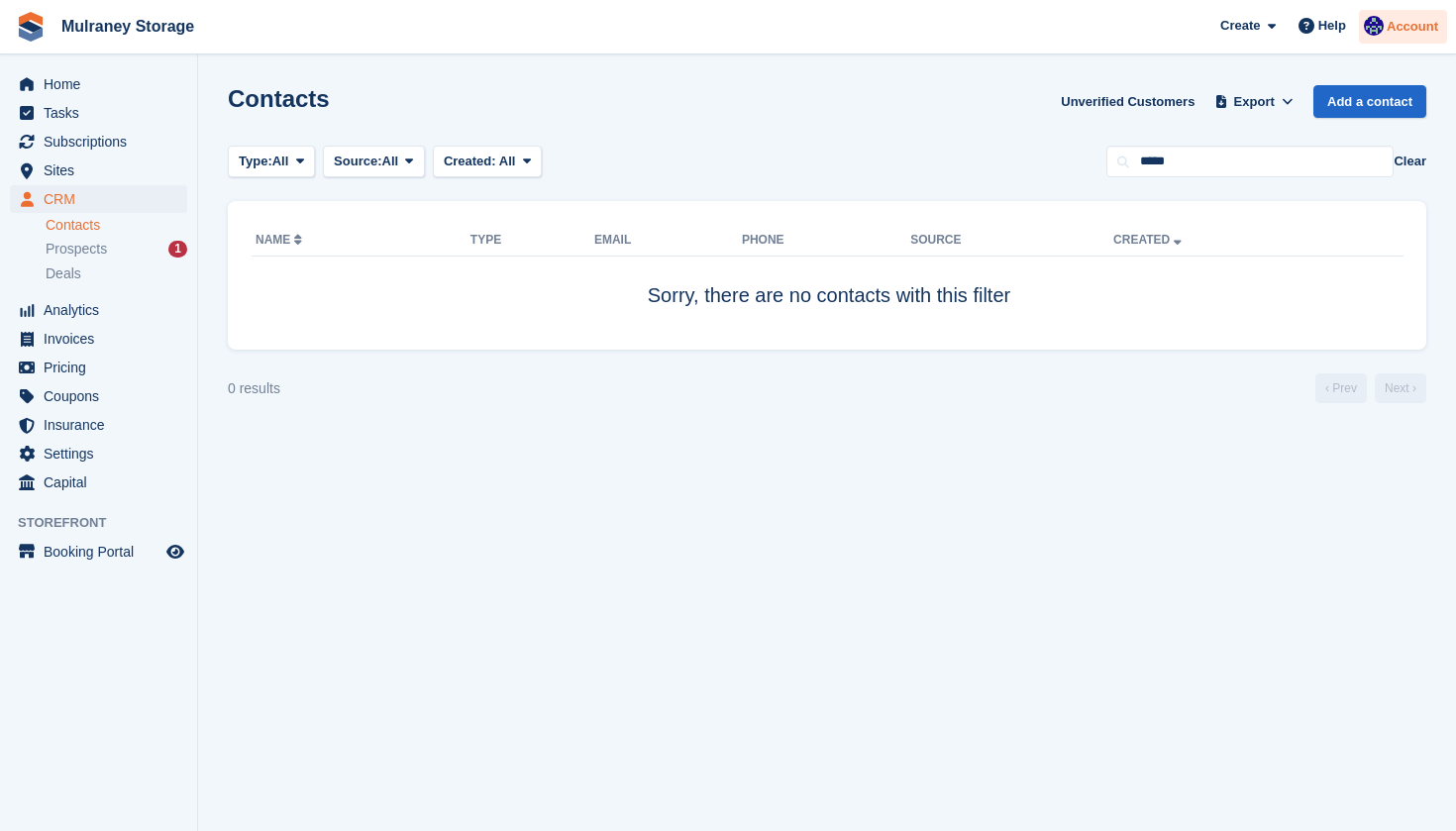 click on "Account" at bounding box center (1403, 27) 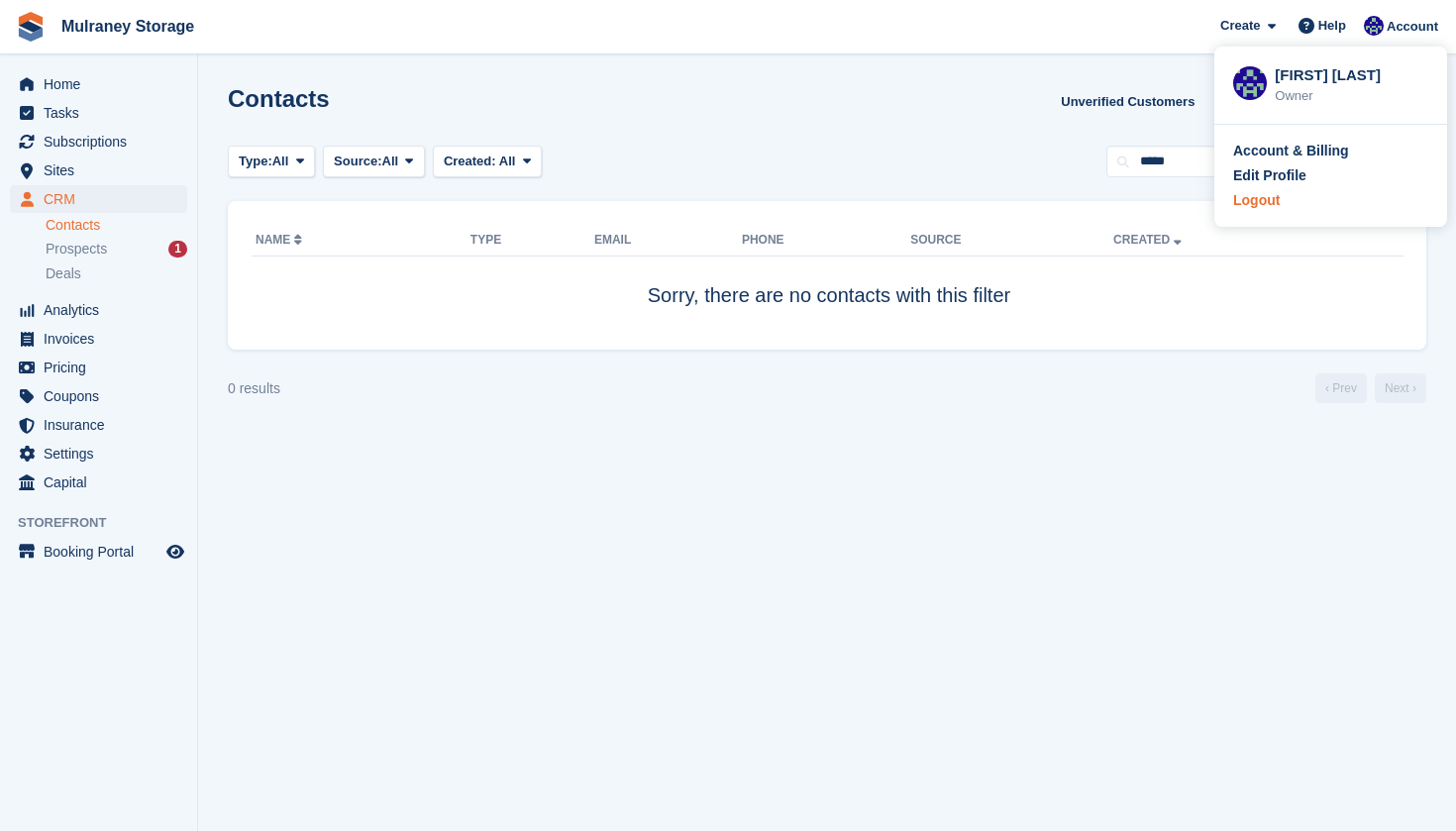 click on "Logout" at bounding box center (1256, 200) 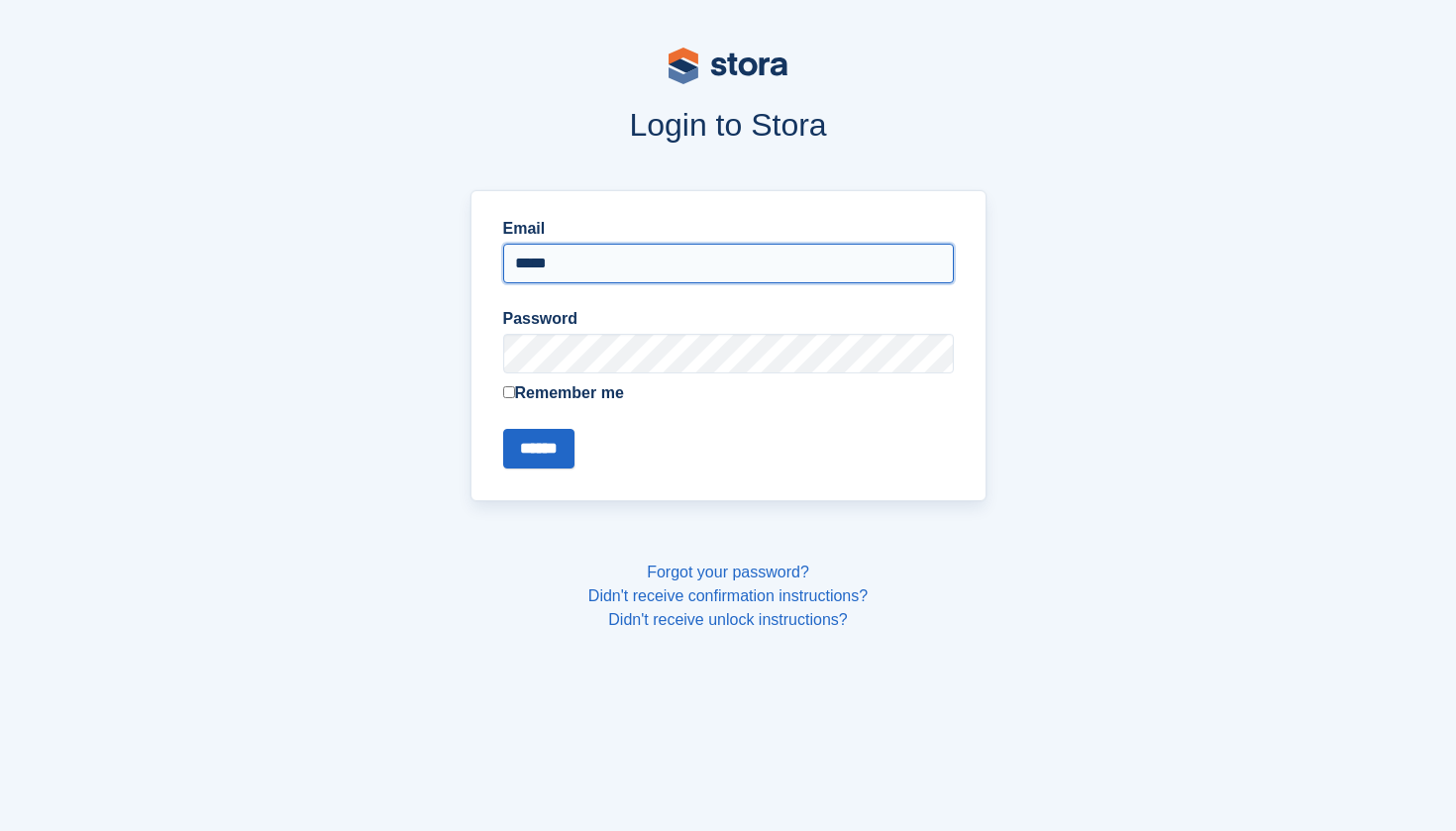 type on "**********" 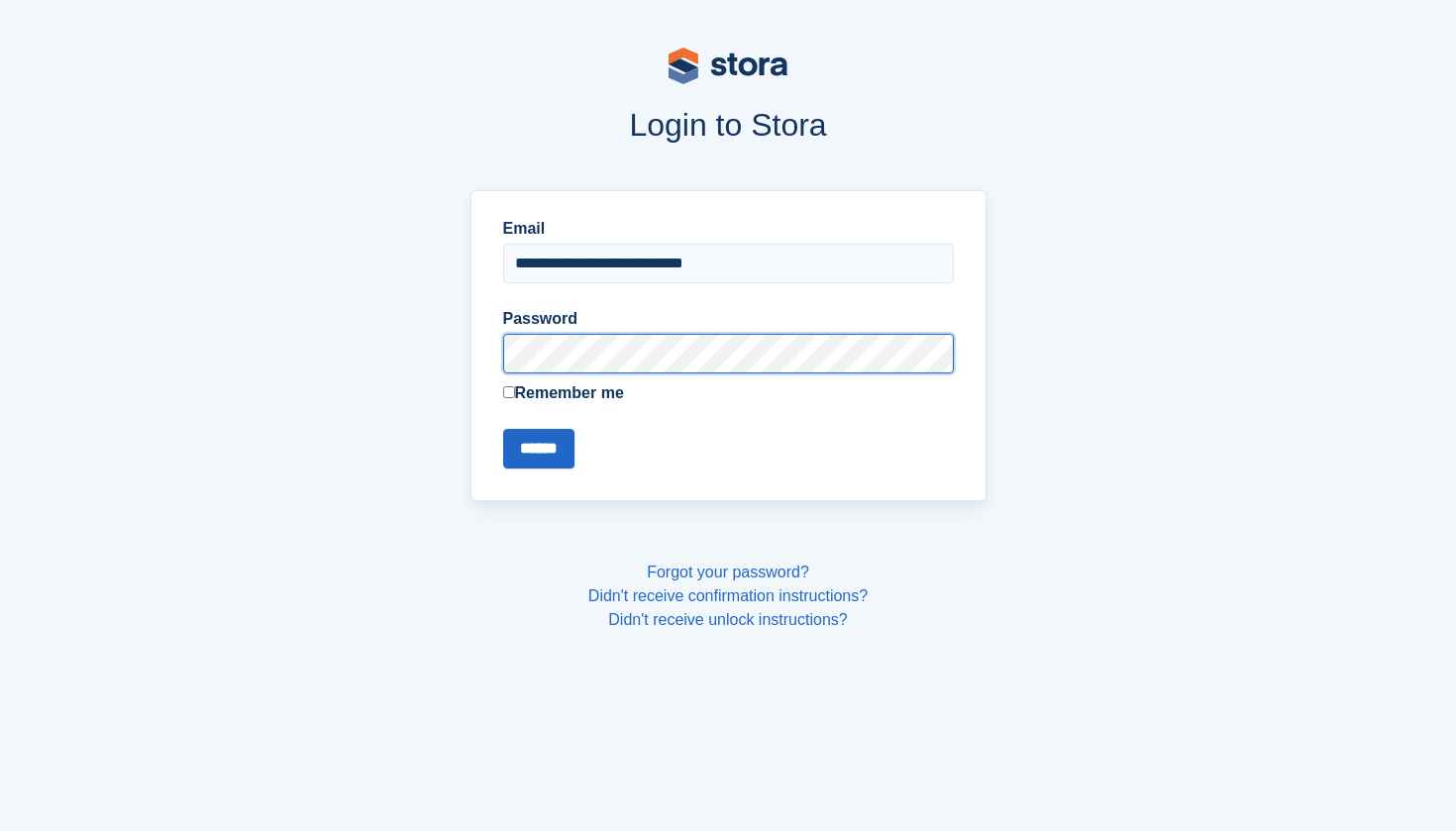 click on "******" at bounding box center (539, 449) 